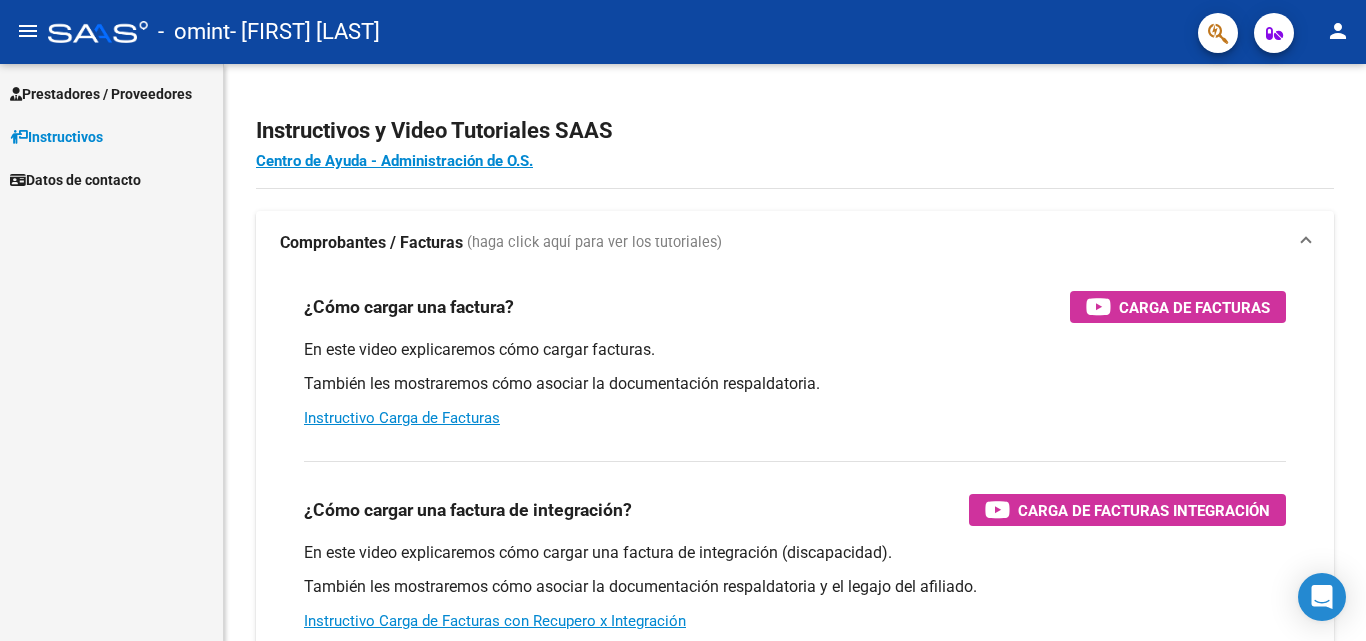 scroll, scrollTop: 0, scrollLeft: 0, axis: both 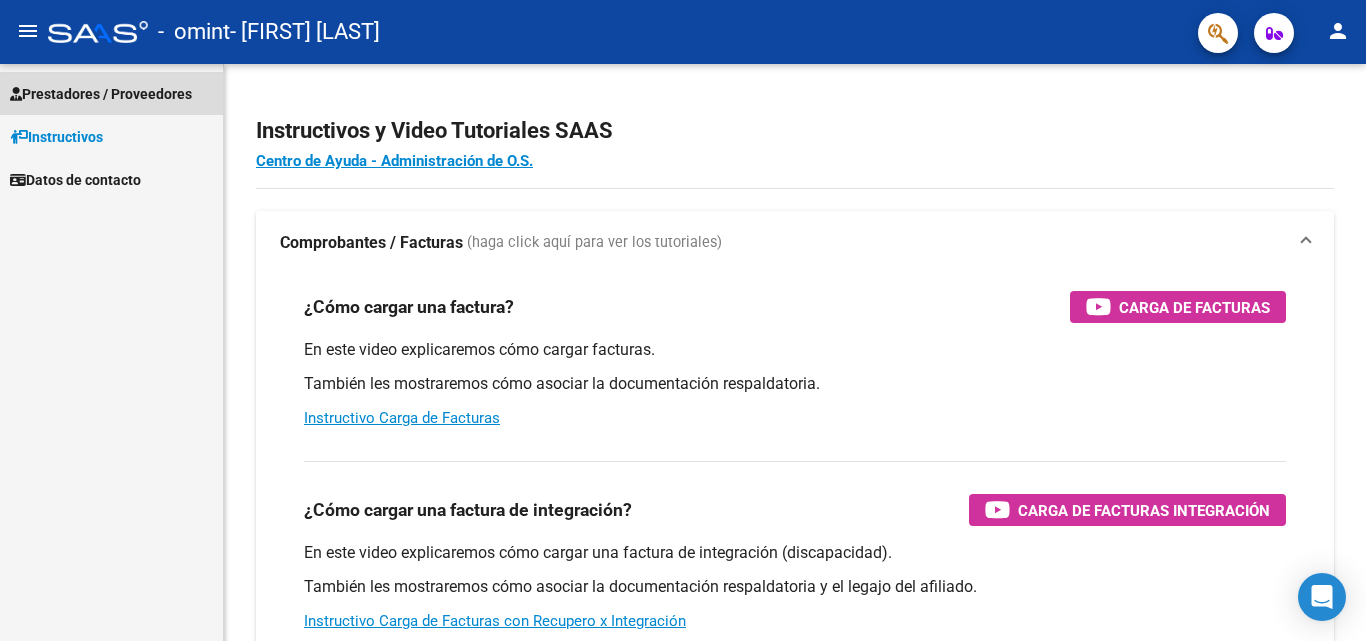 click on "Prestadores / Proveedores" at bounding box center (101, 94) 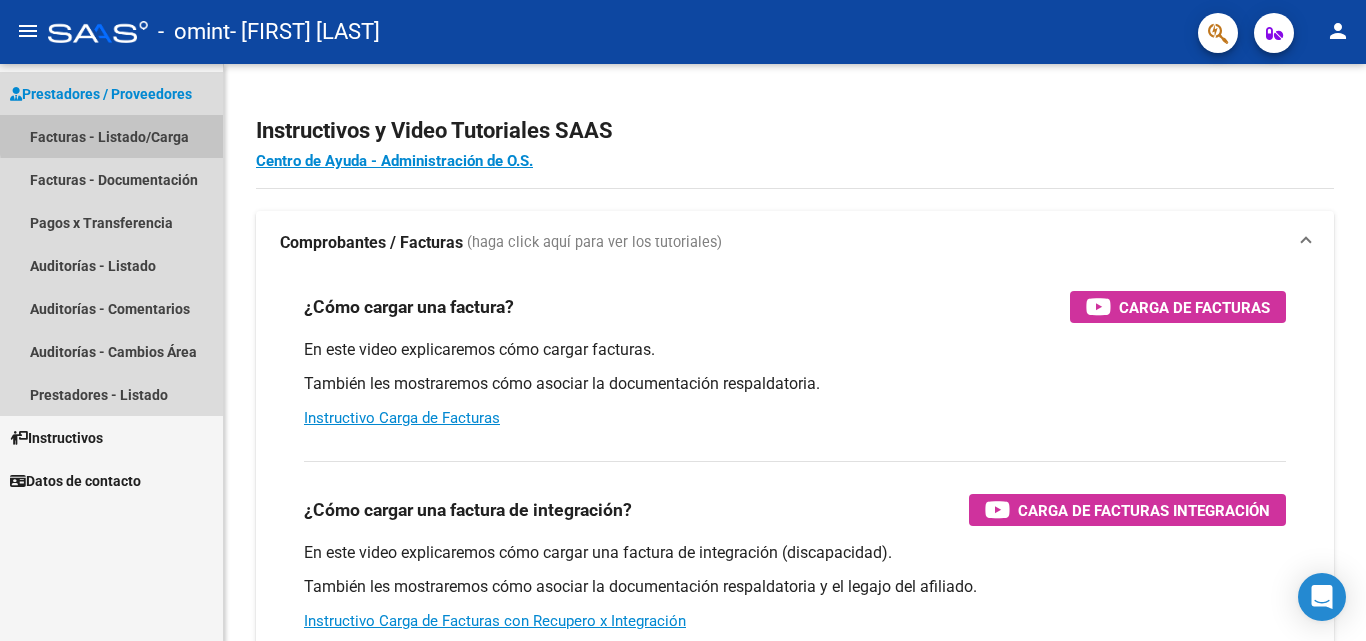 click on "Facturas - Listado/Carga" at bounding box center [111, 136] 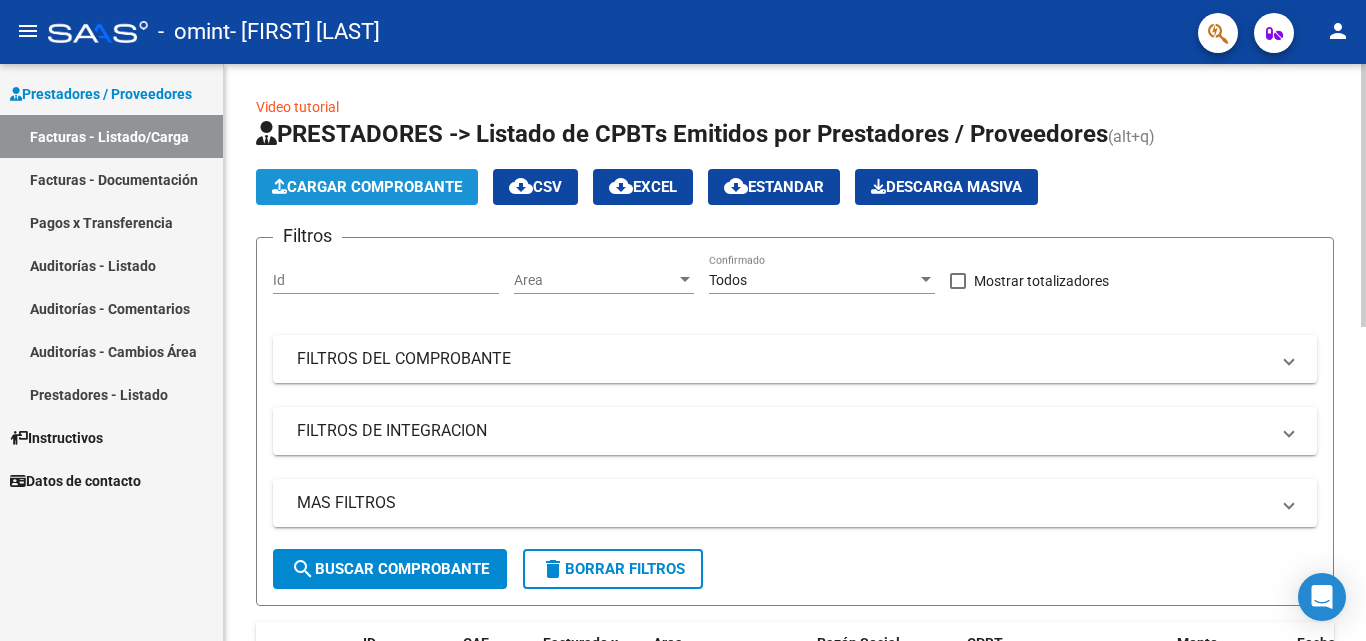 click on "Cargar Comprobante" 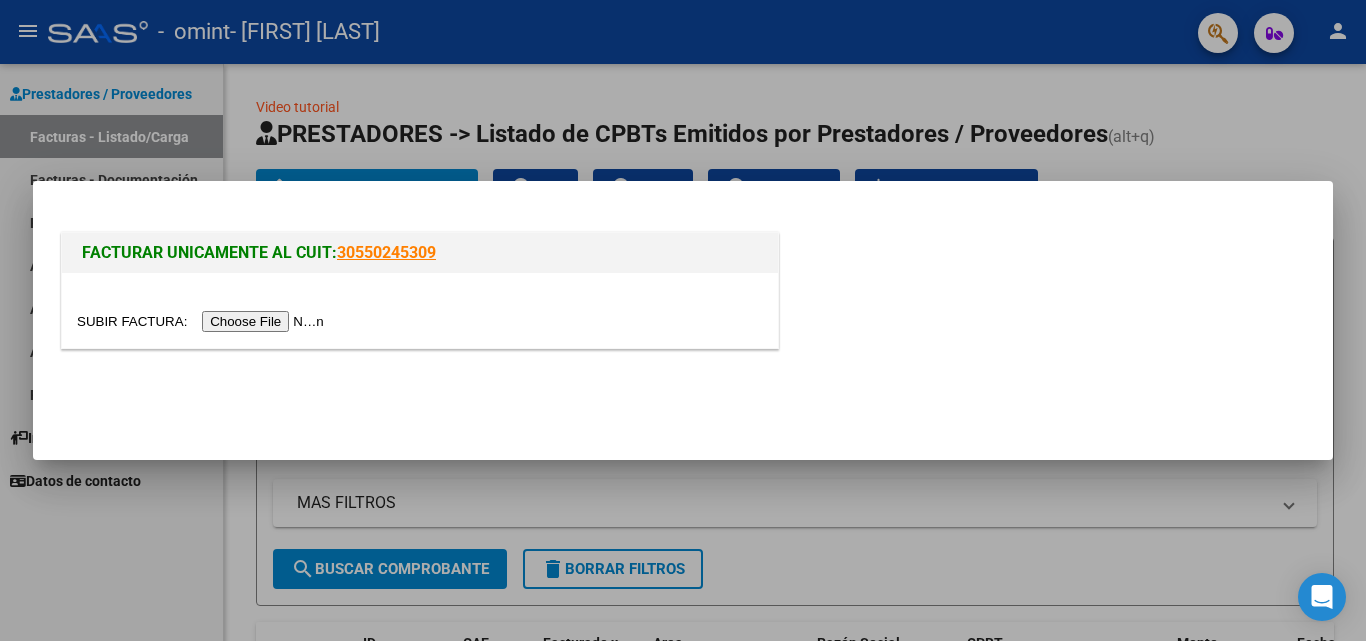 click at bounding box center [420, 310] 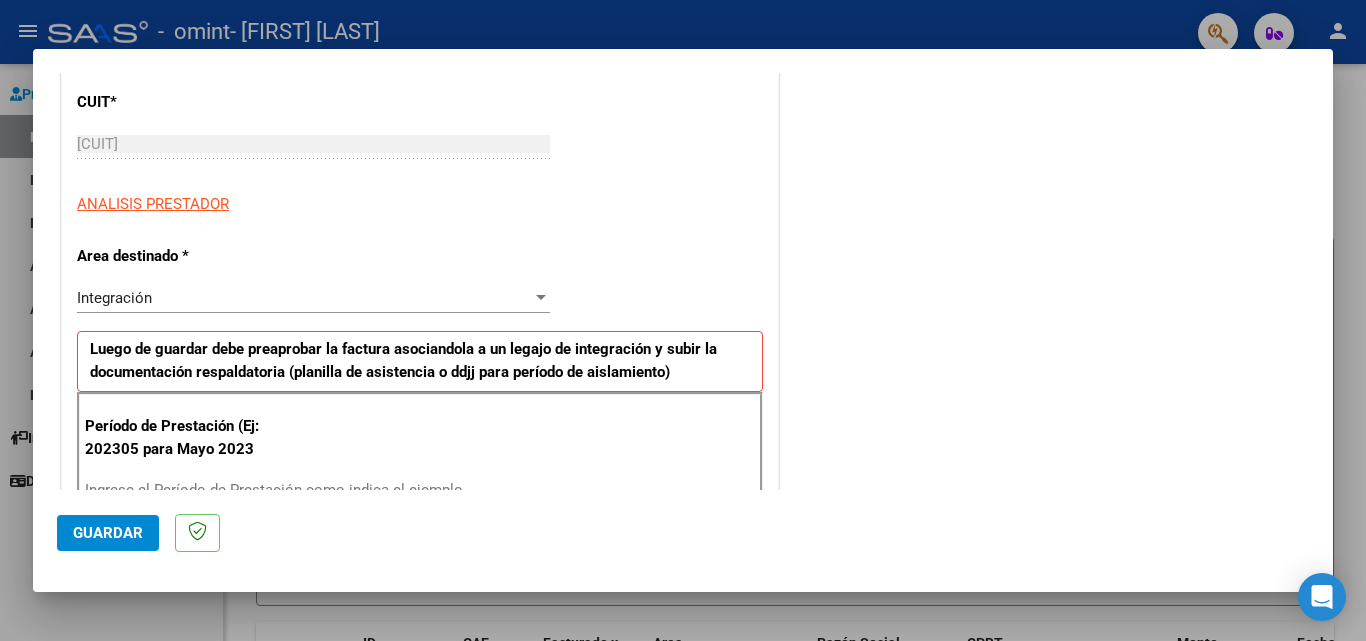scroll, scrollTop: 271, scrollLeft: 0, axis: vertical 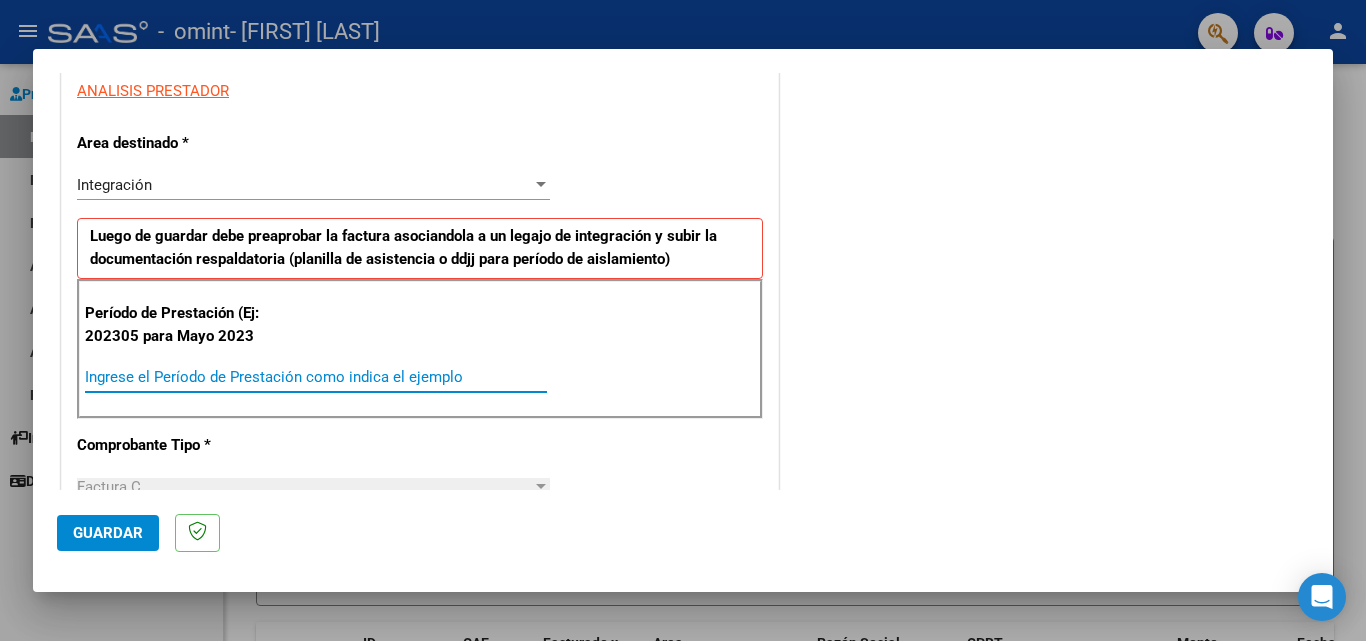 click on "Ingrese el Período de Prestación como indica el ejemplo" at bounding box center (316, 377) 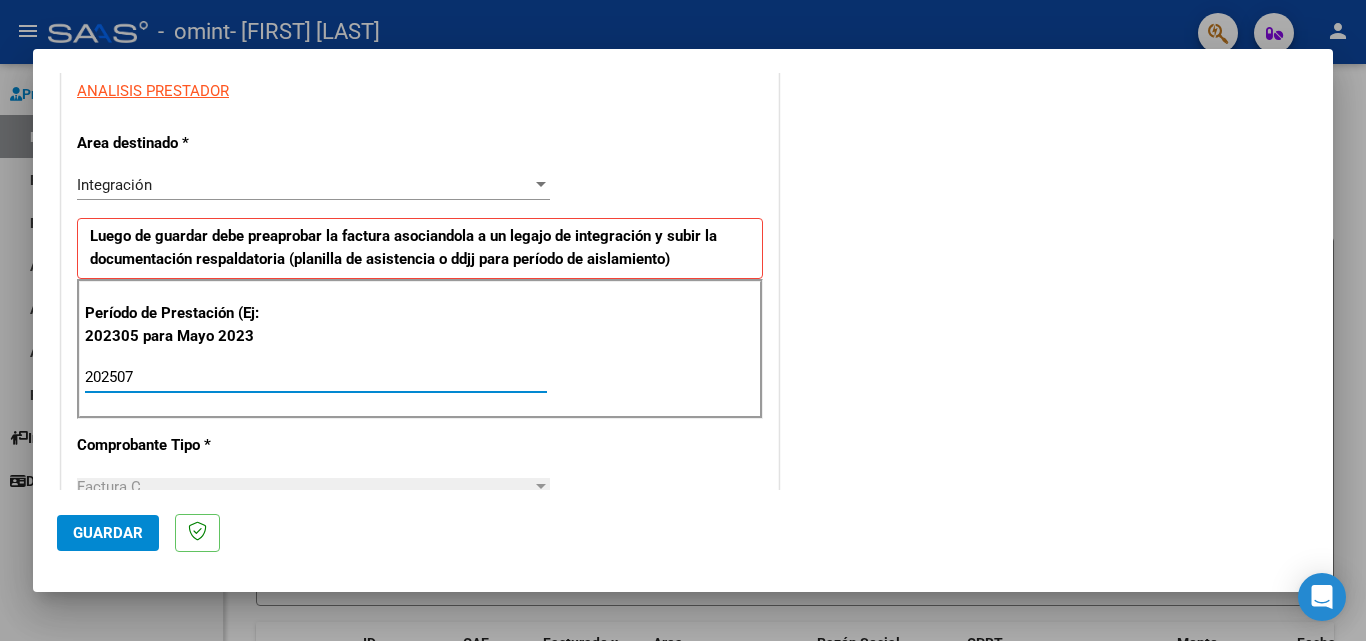 type on "202507" 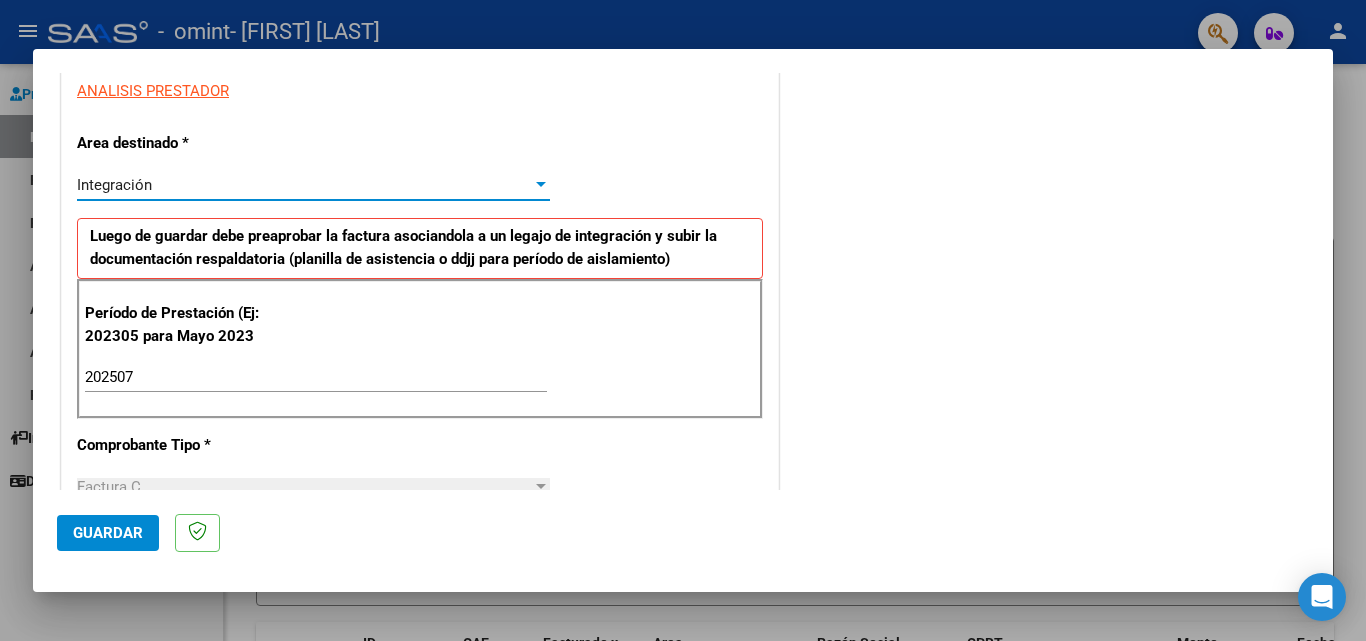 click at bounding box center [541, 185] 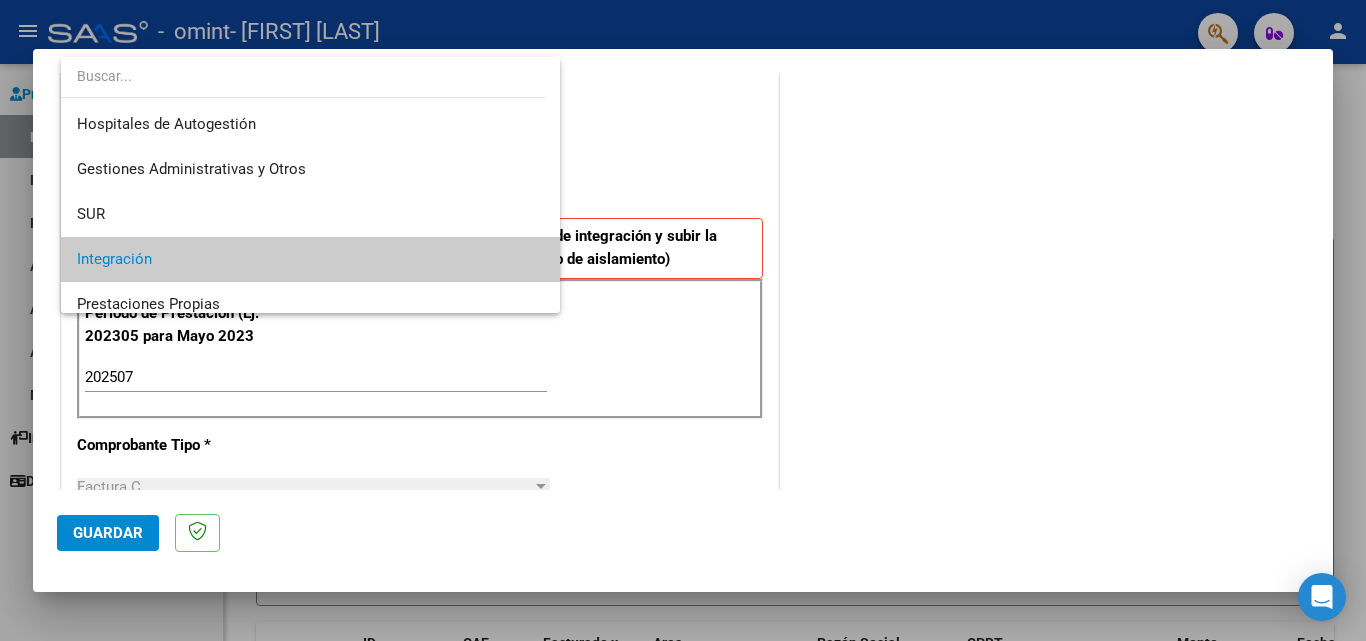 scroll, scrollTop: 75, scrollLeft: 0, axis: vertical 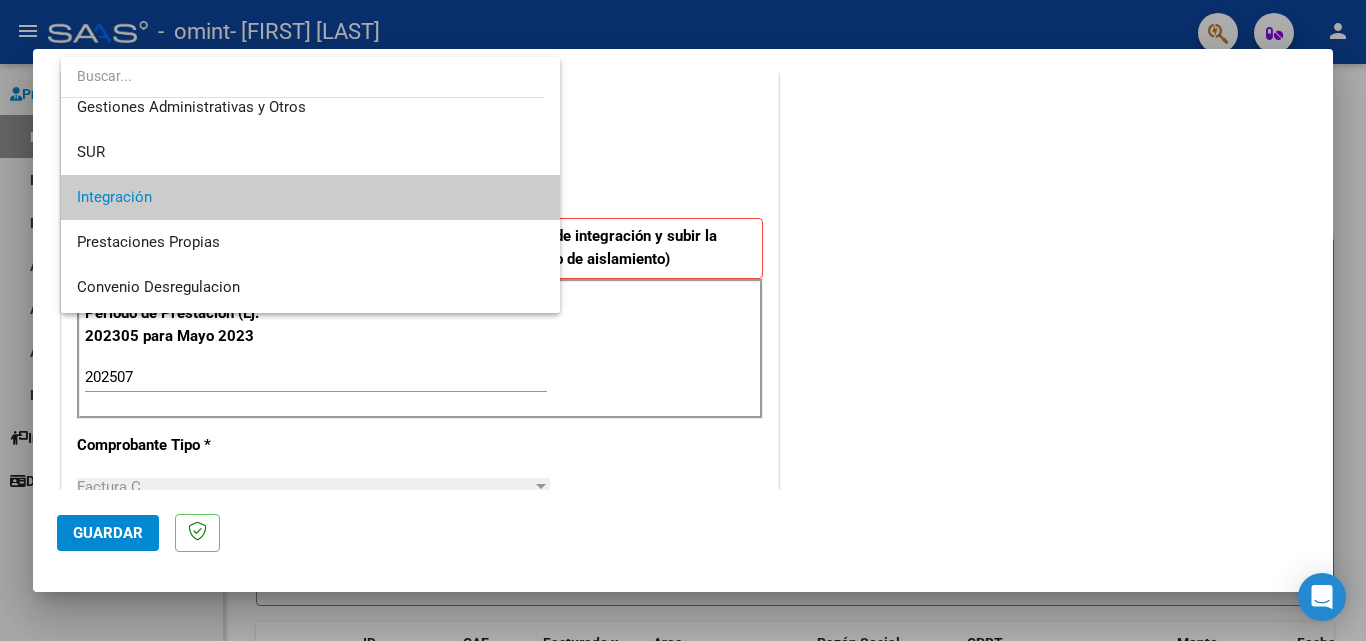 click on "Integración" at bounding box center [310, 197] 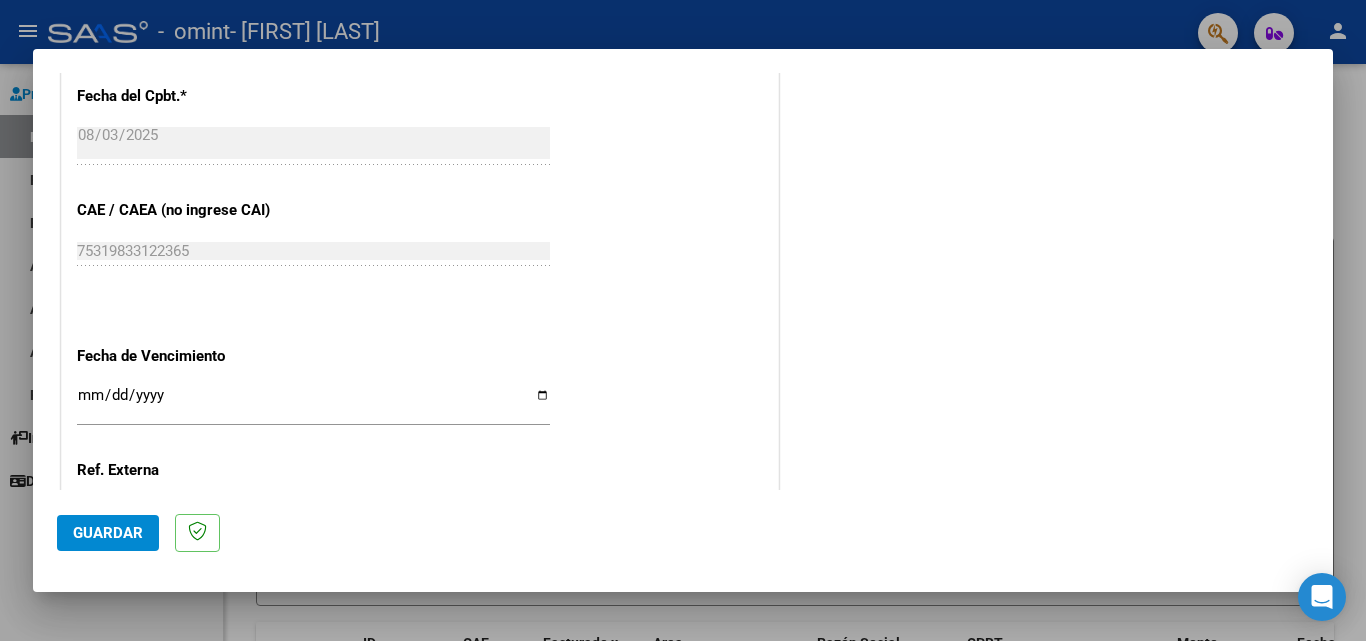 scroll, scrollTop: 1151, scrollLeft: 0, axis: vertical 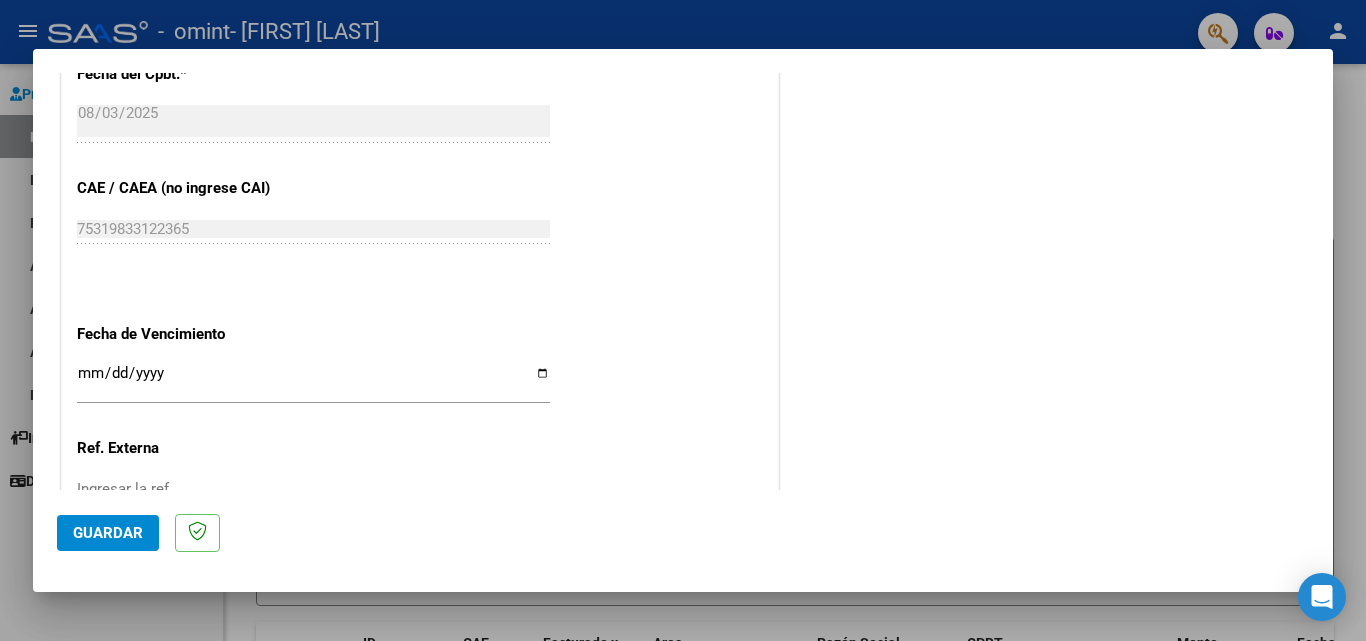 click on "Ingresar la fecha" at bounding box center (313, 381) 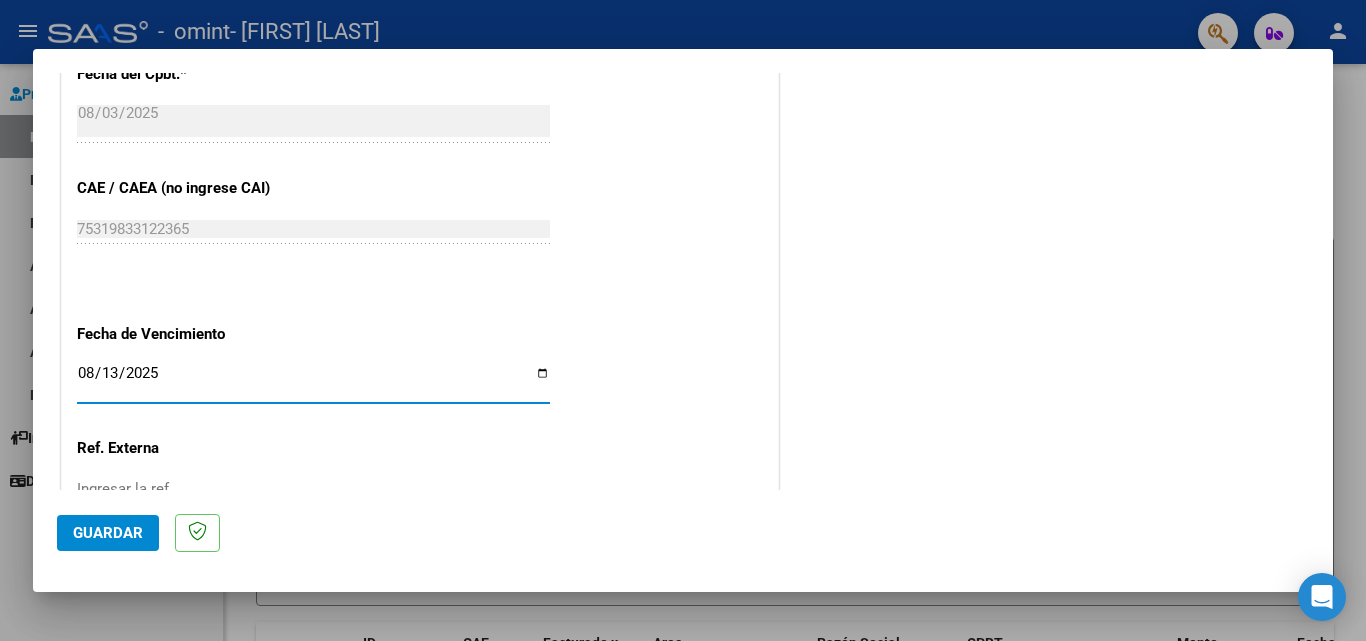 type on "2025-08-13" 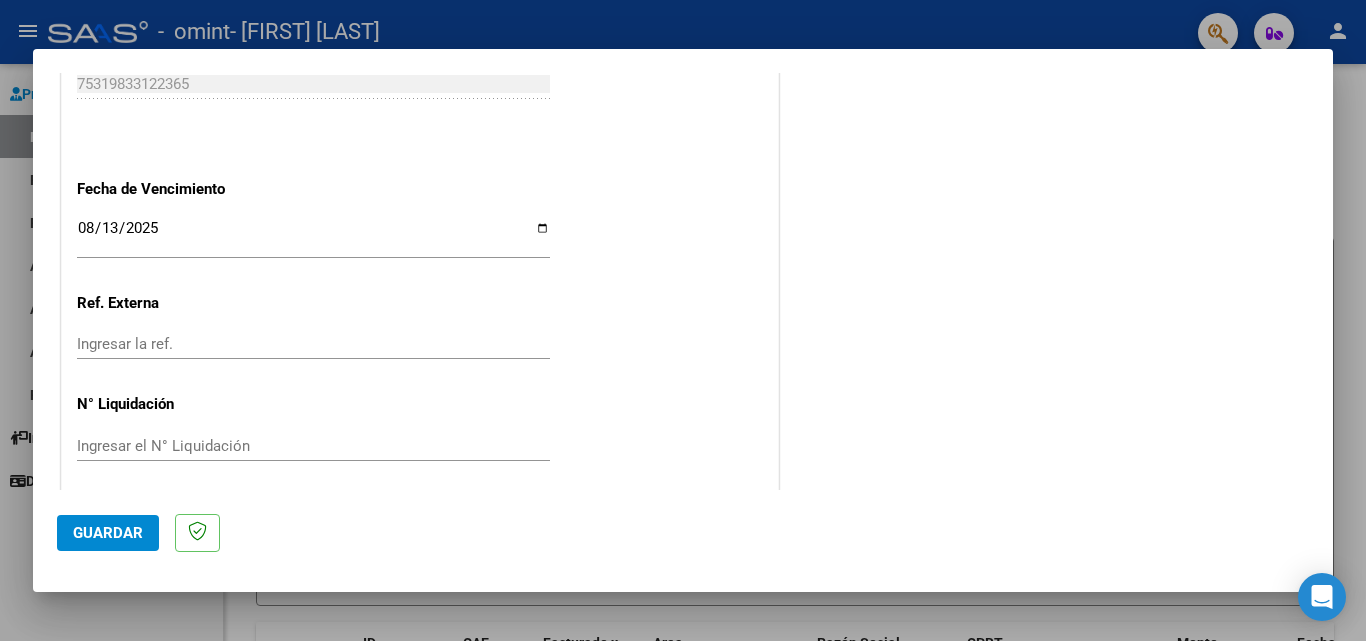 scroll, scrollTop: 1305, scrollLeft: 0, axis: vertical 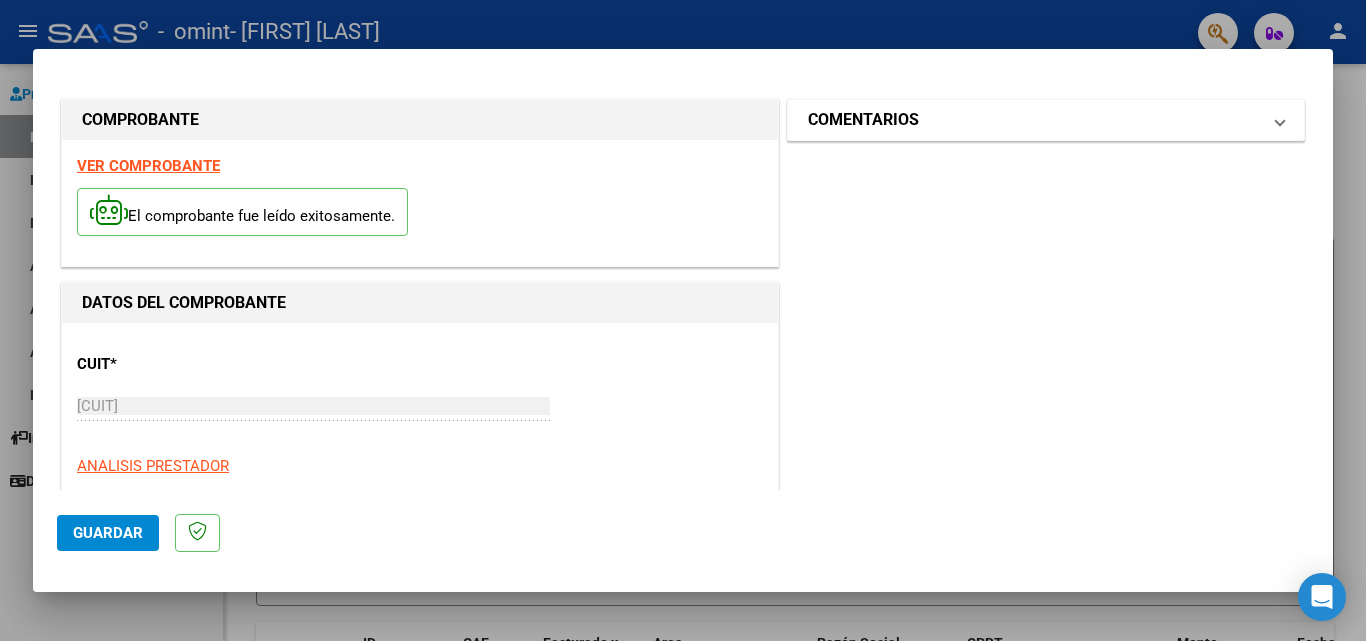 click at bounding box center (1280, 120) 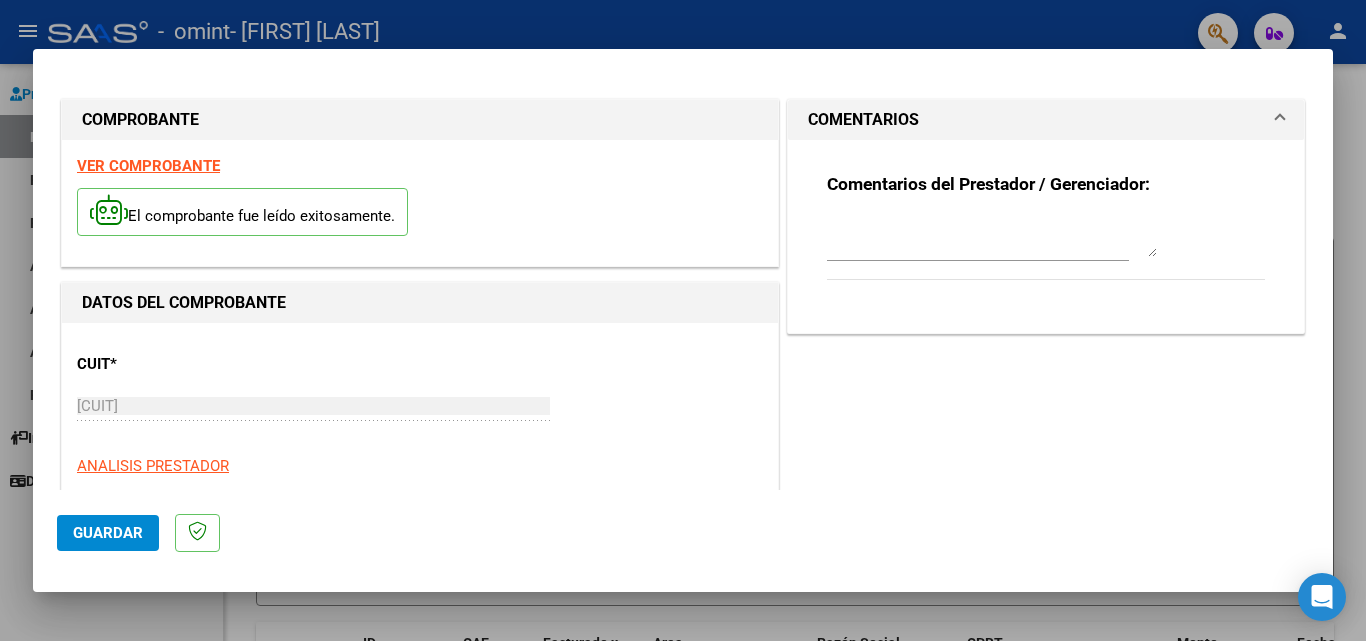 click on "Guardar" 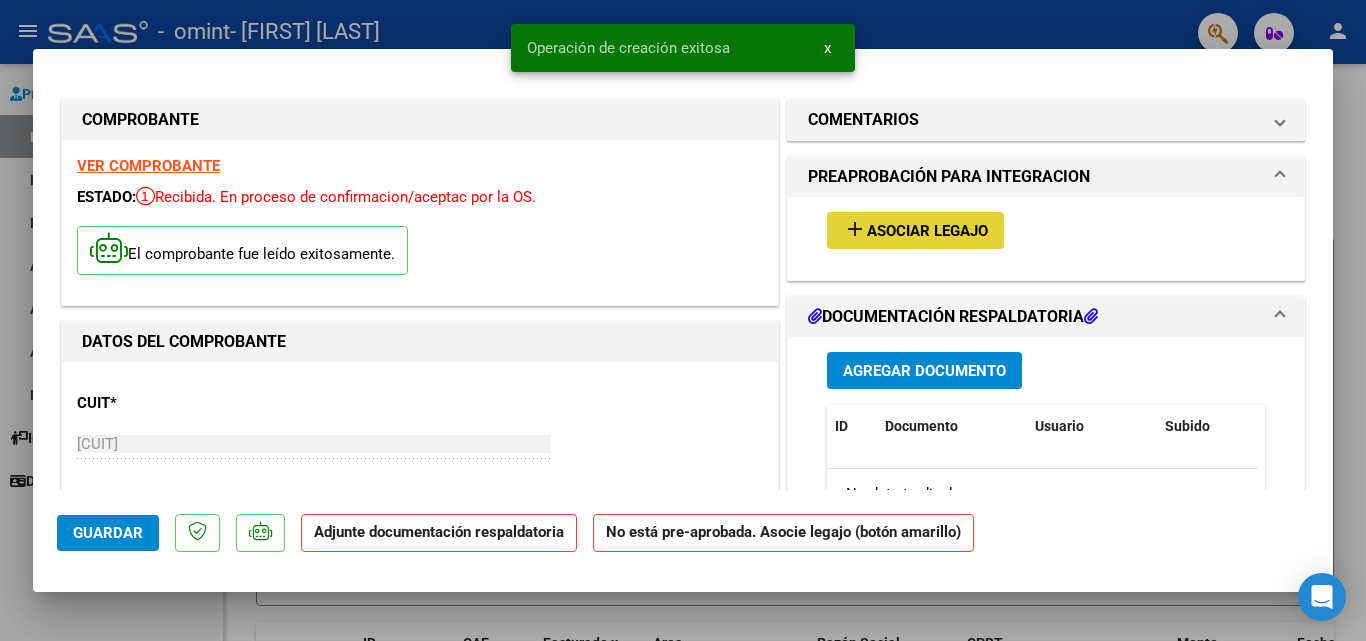 click on "add" at bounding box center [855, 229] 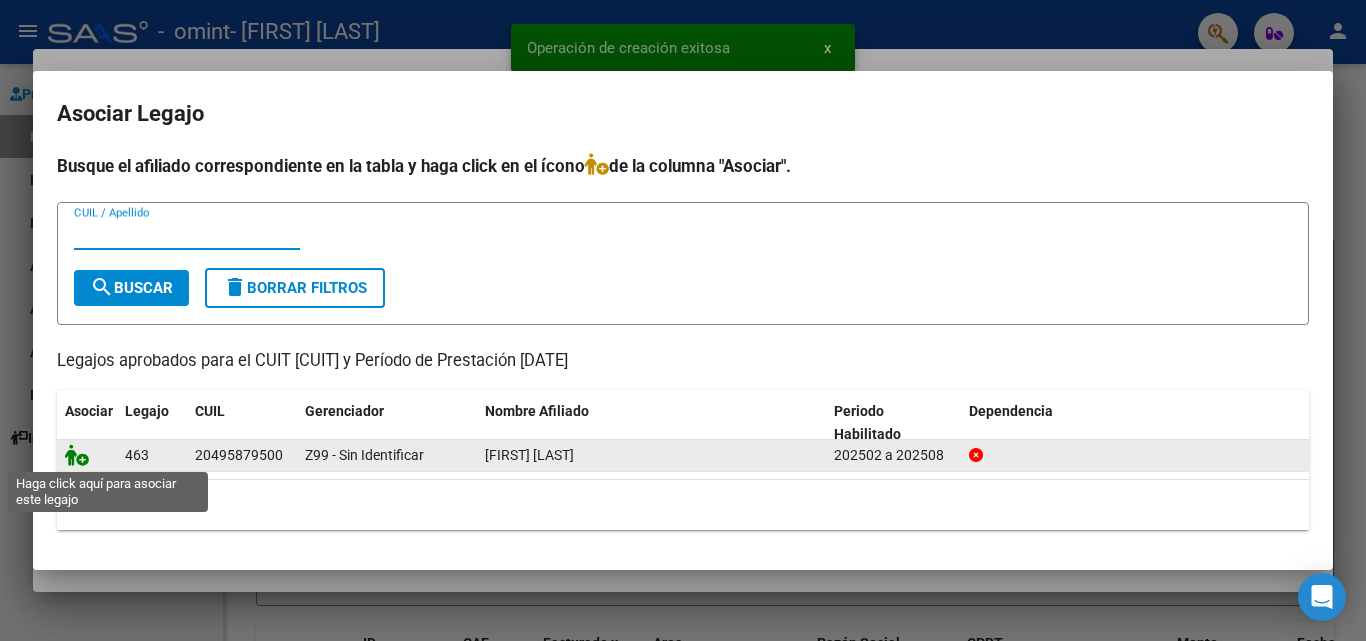 click 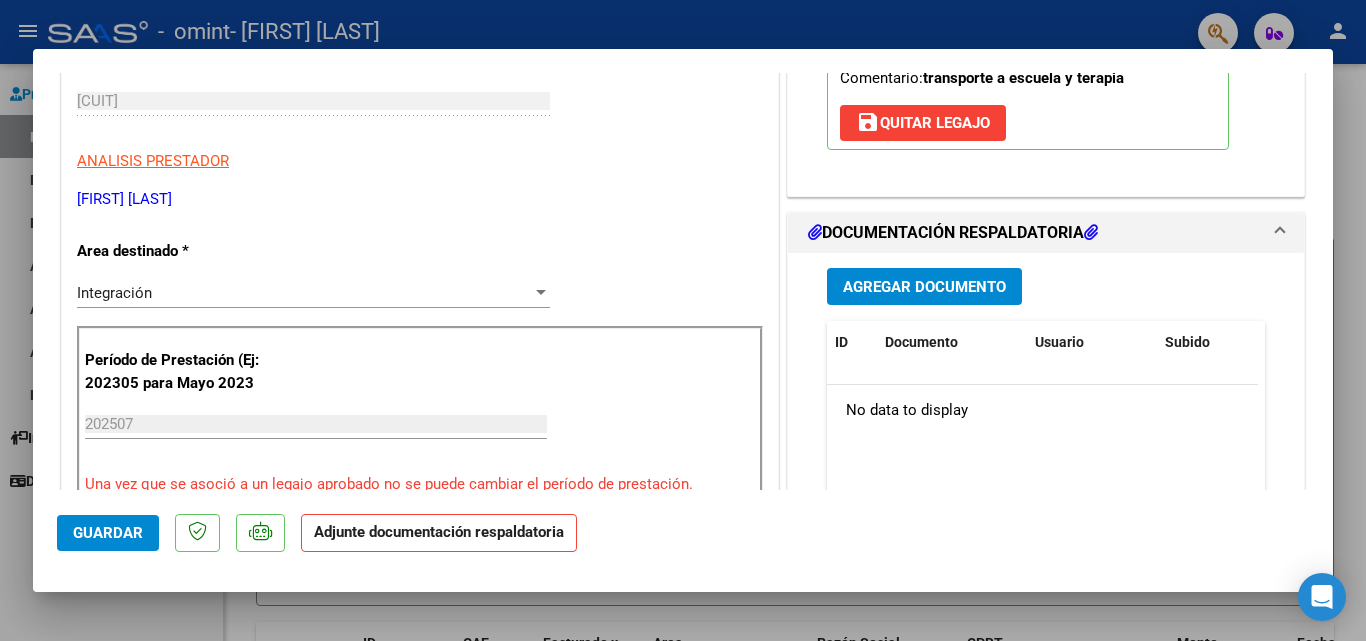 scroll, scrollTop: 437, scrollLeft: 0, axis: vertical 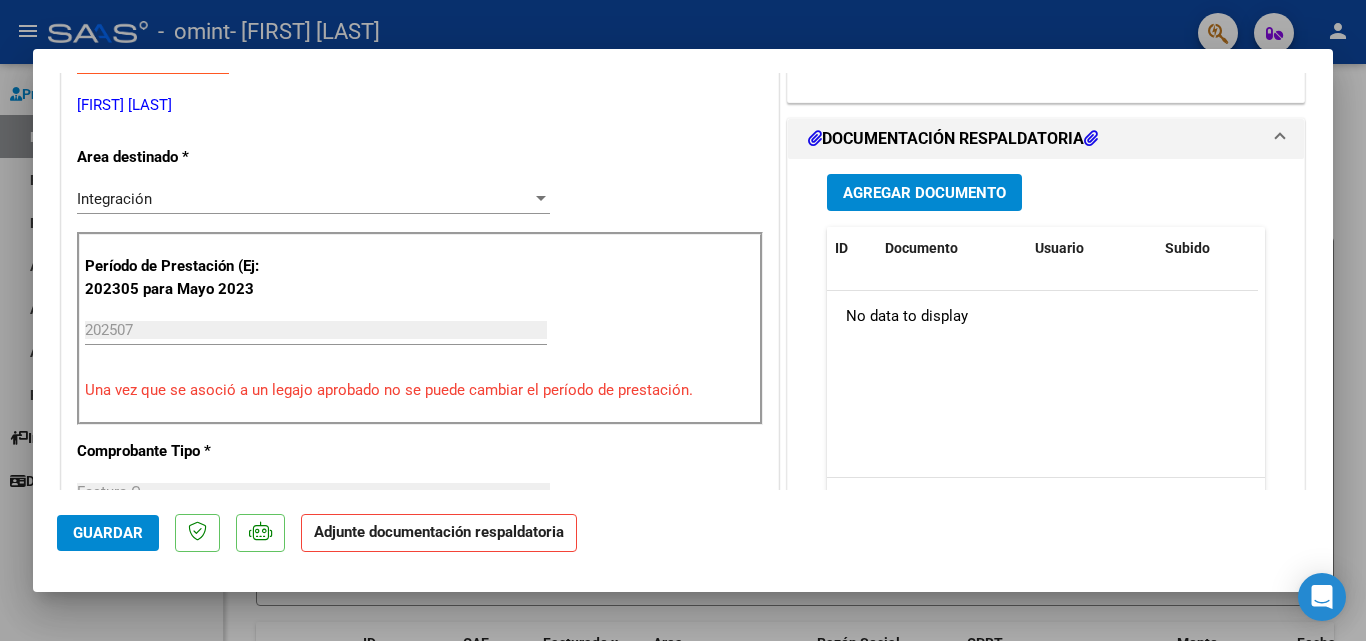 click on "Agregar Documento" at bounding box center (924, 193) 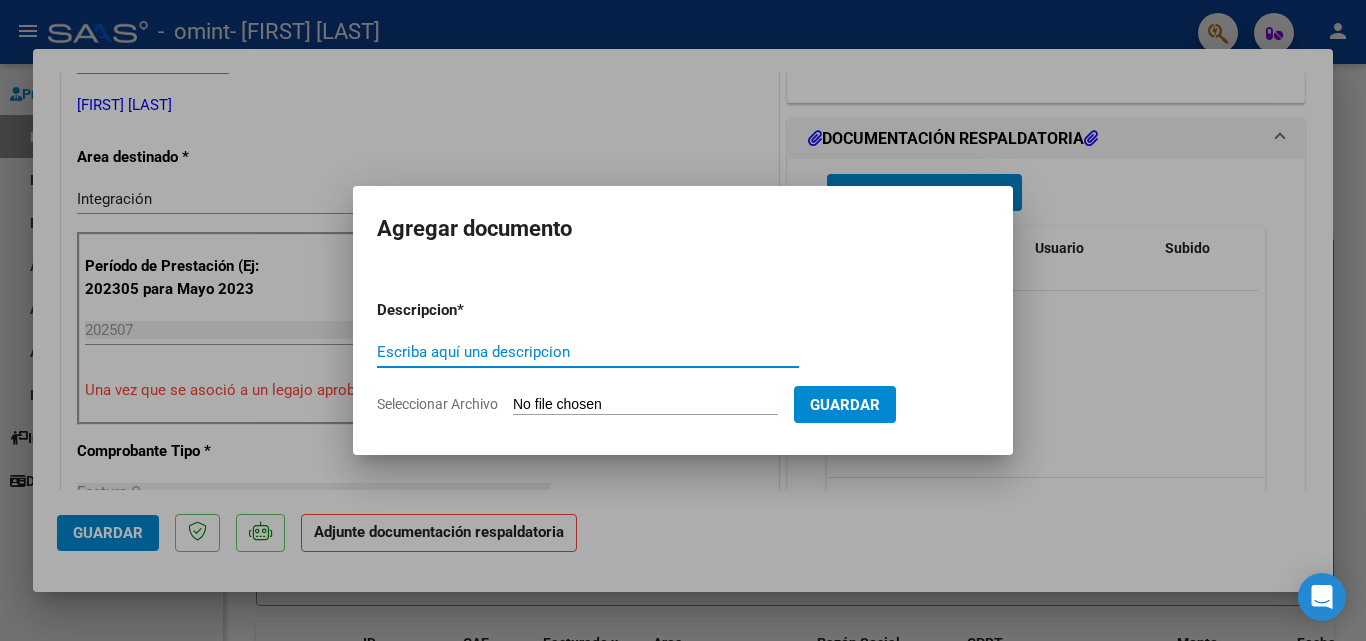 click on "Escriba aquí una descripcion" at bounding box center (588, 352) 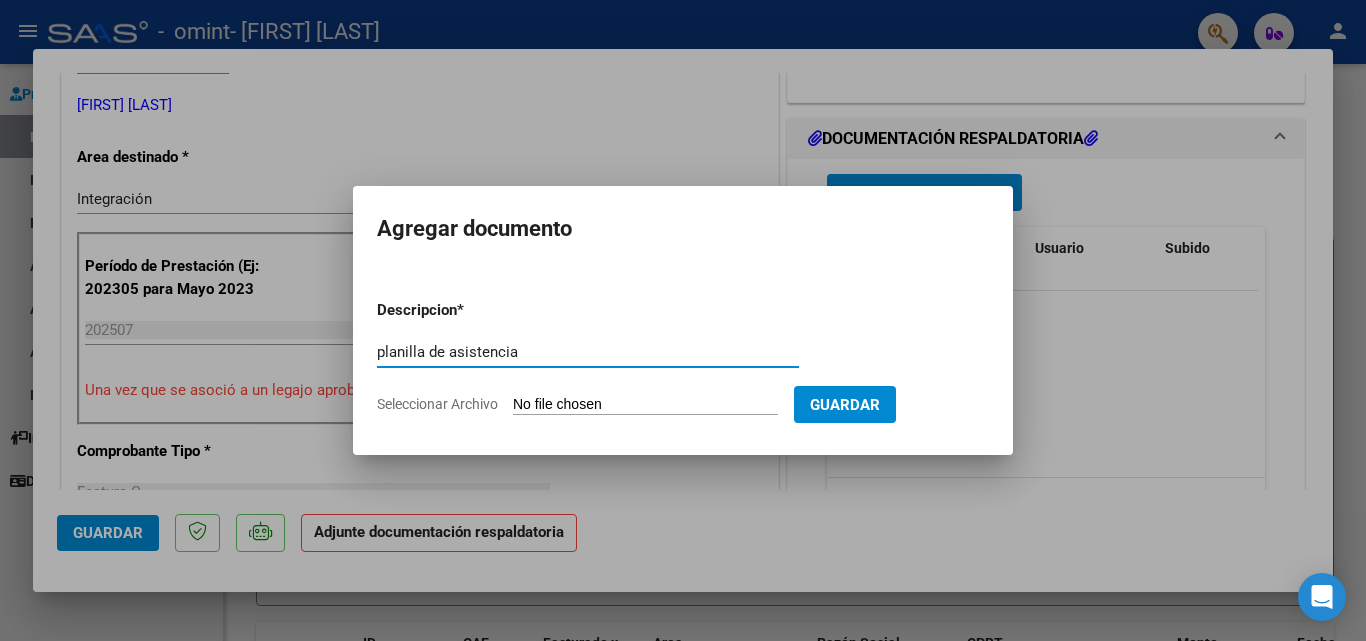 type on "planilla de asistencia" 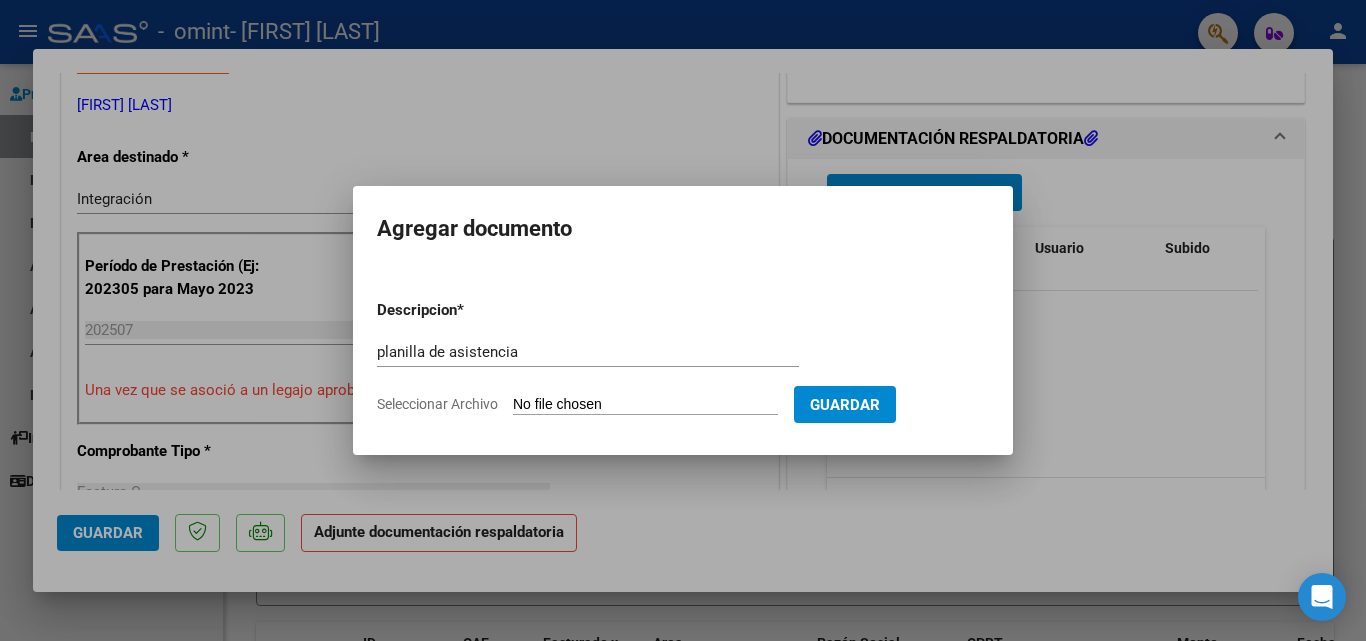 click on "Seleccionar Archivo" at bounding box center (645, 405) 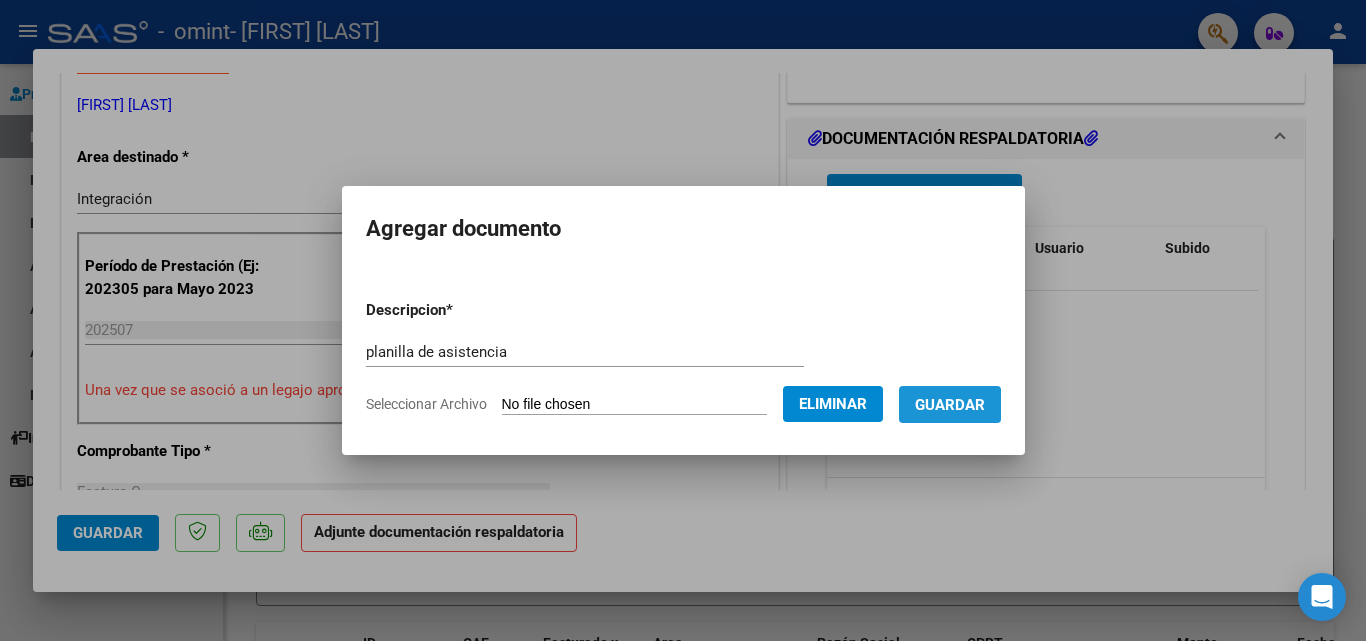 click on "Guardar" at bounding box center (950, 405) 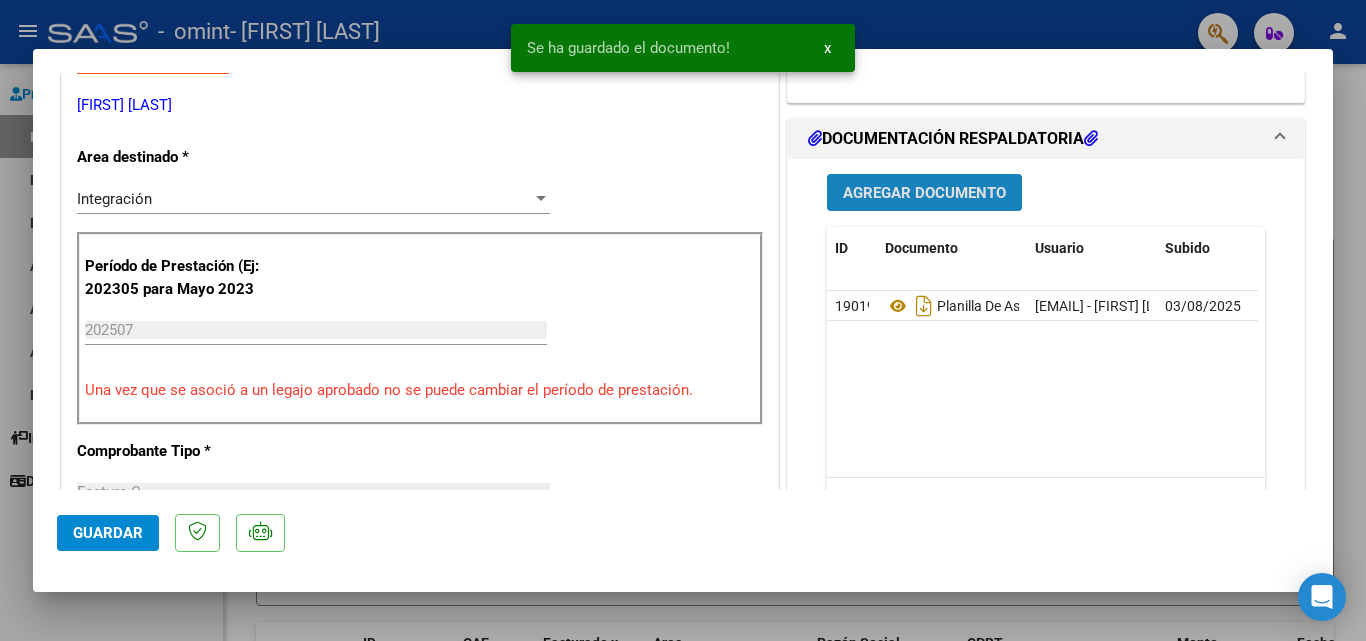 click on "Agregar Documento" at bounding box center (924, 193) 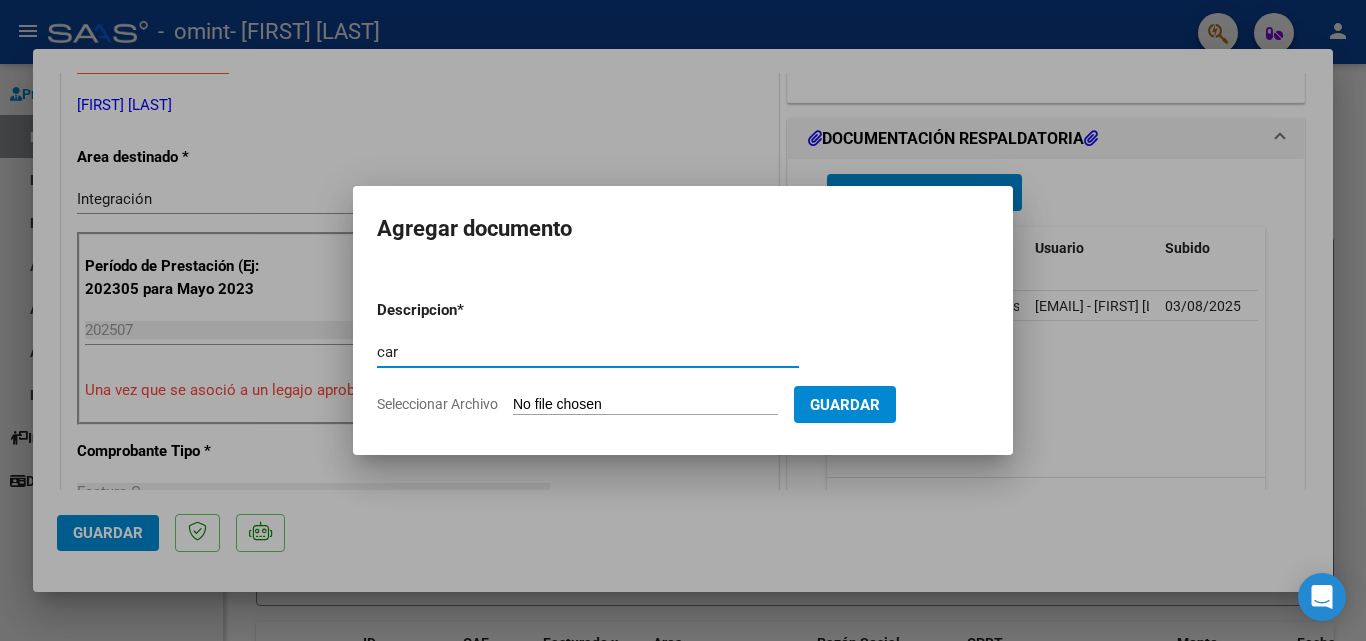 type on "car" 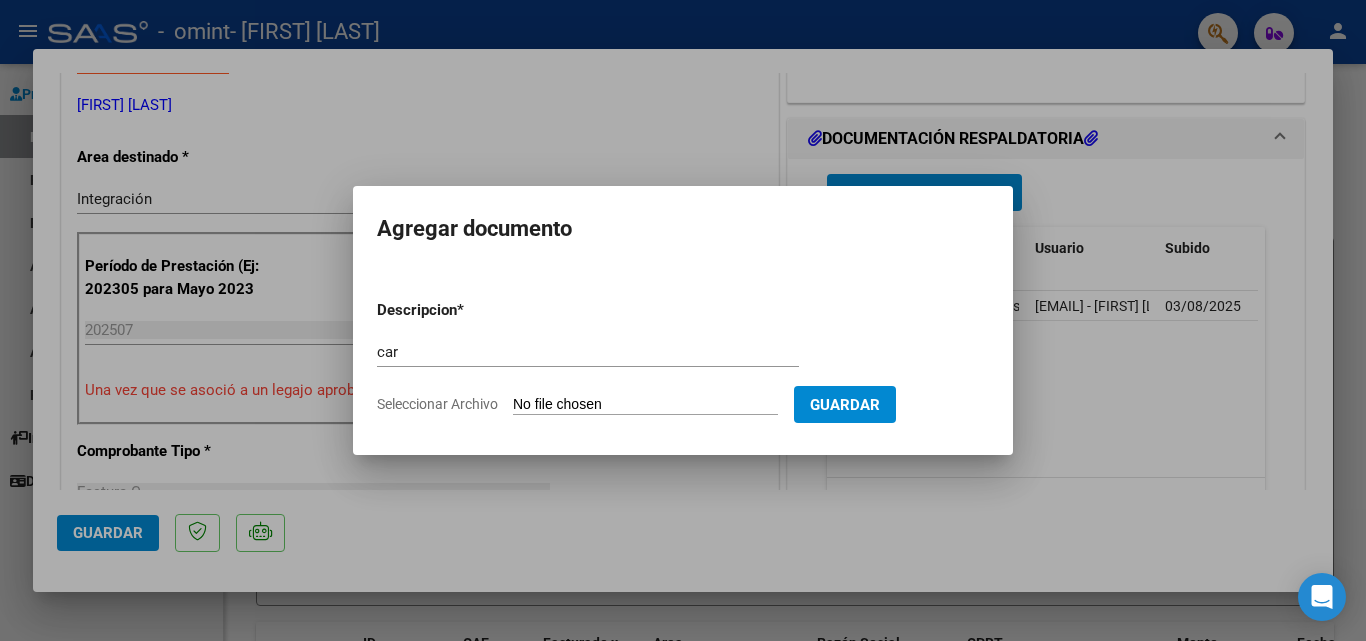type on "C:\fakepath\CAR AGUS JULIO.jpeg" 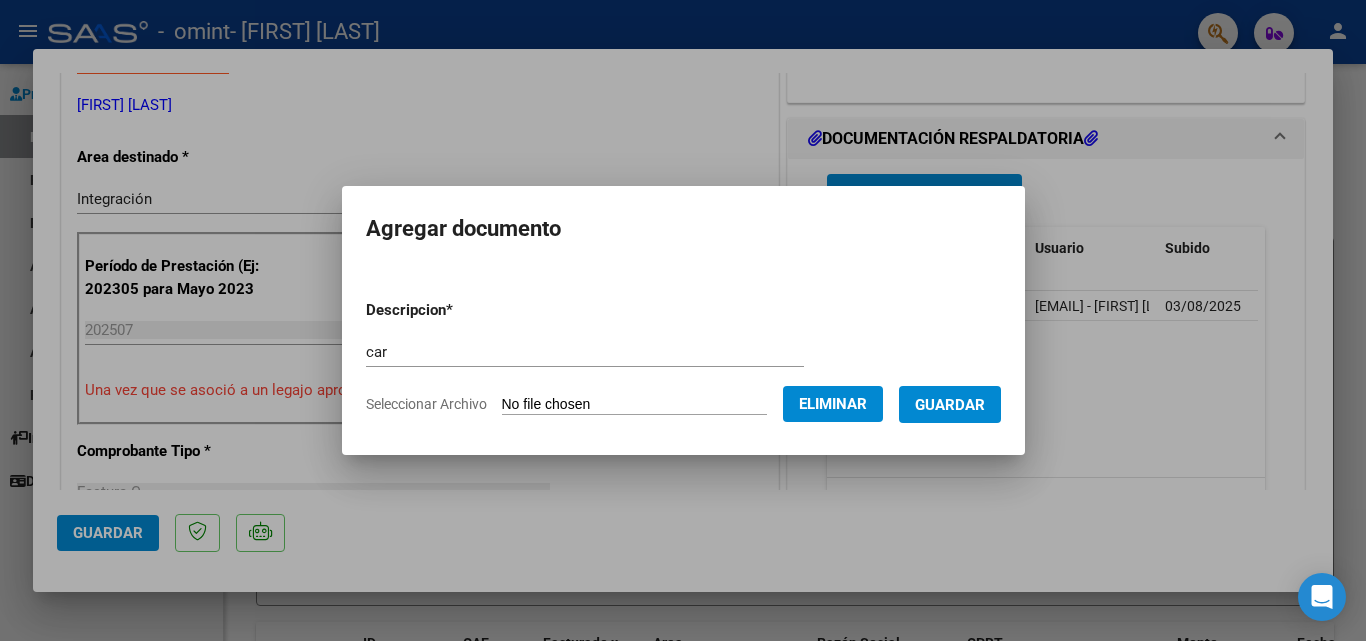 click on "Guardar" at bounding box center (950, 405) 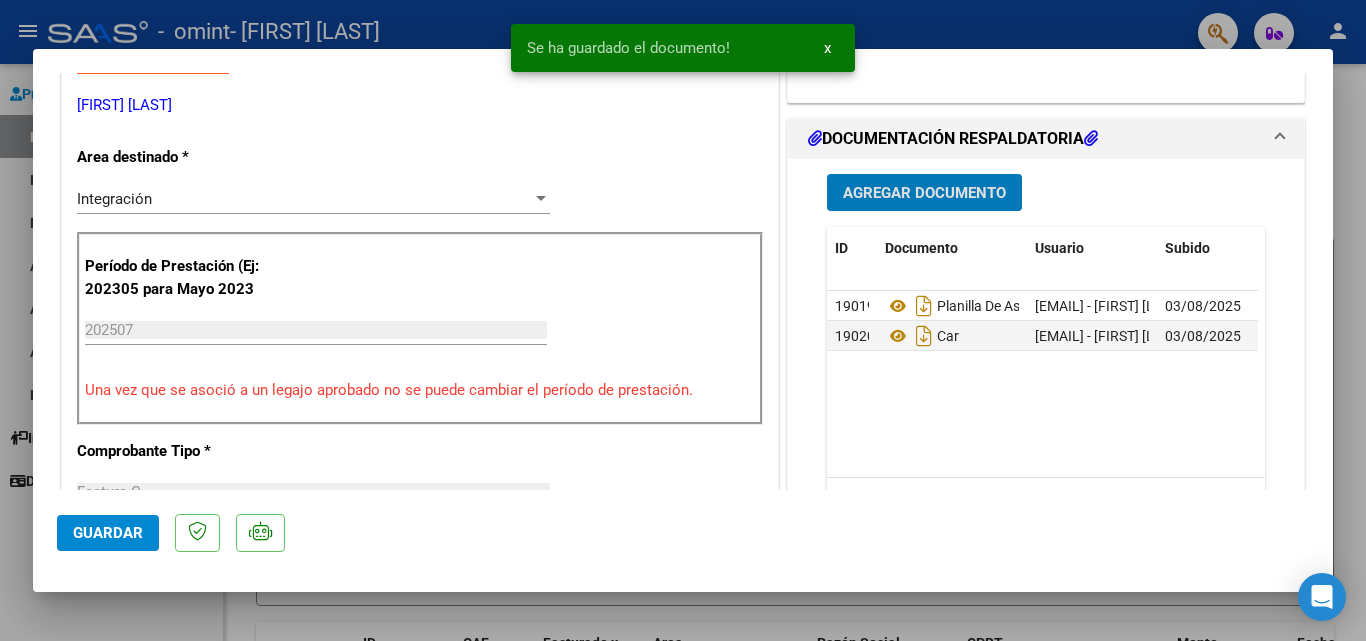 click on "Guardar" 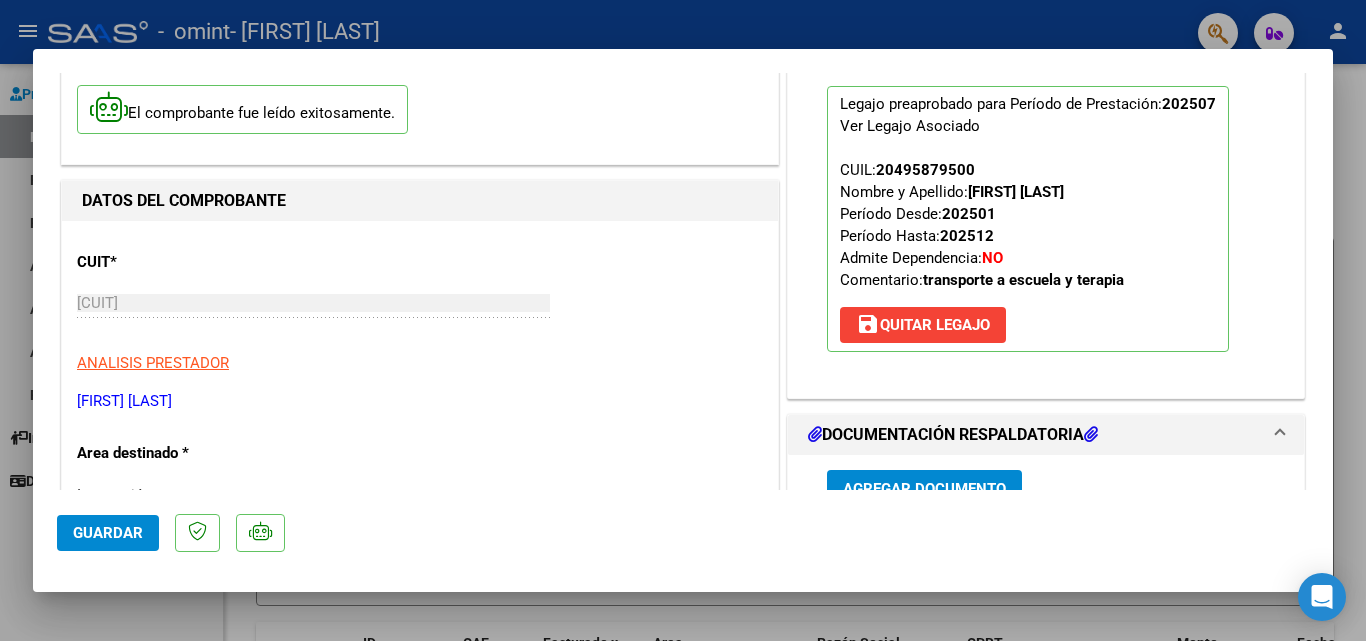 scroll, scrollTop: 0, scrollLeft: 0, axis: both 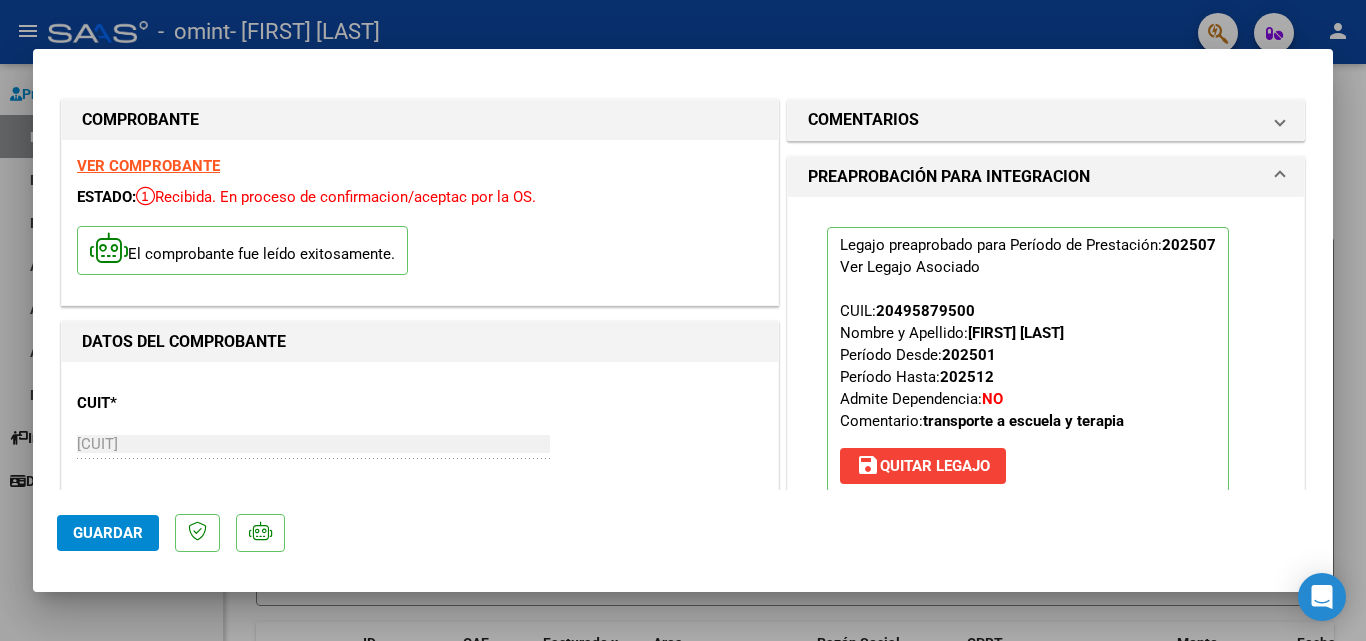 click at bounding box center [683, 320] 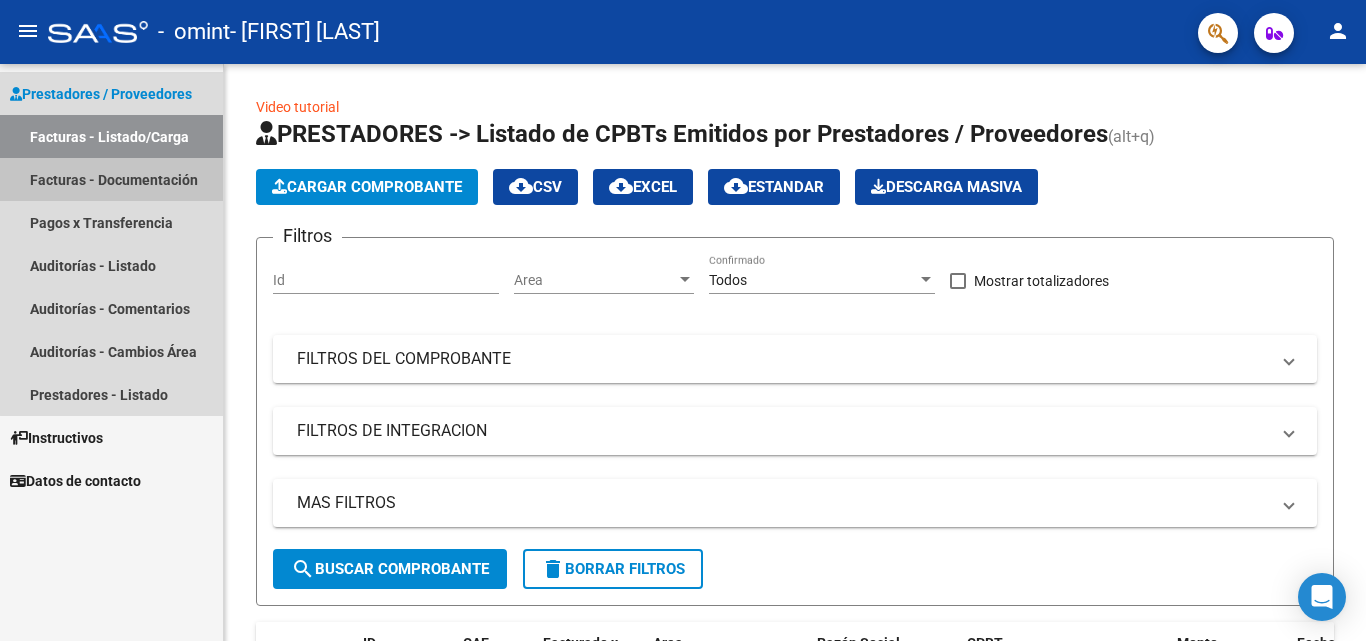 click on "Facturas - Documentación" at bounding box center [111, 179] 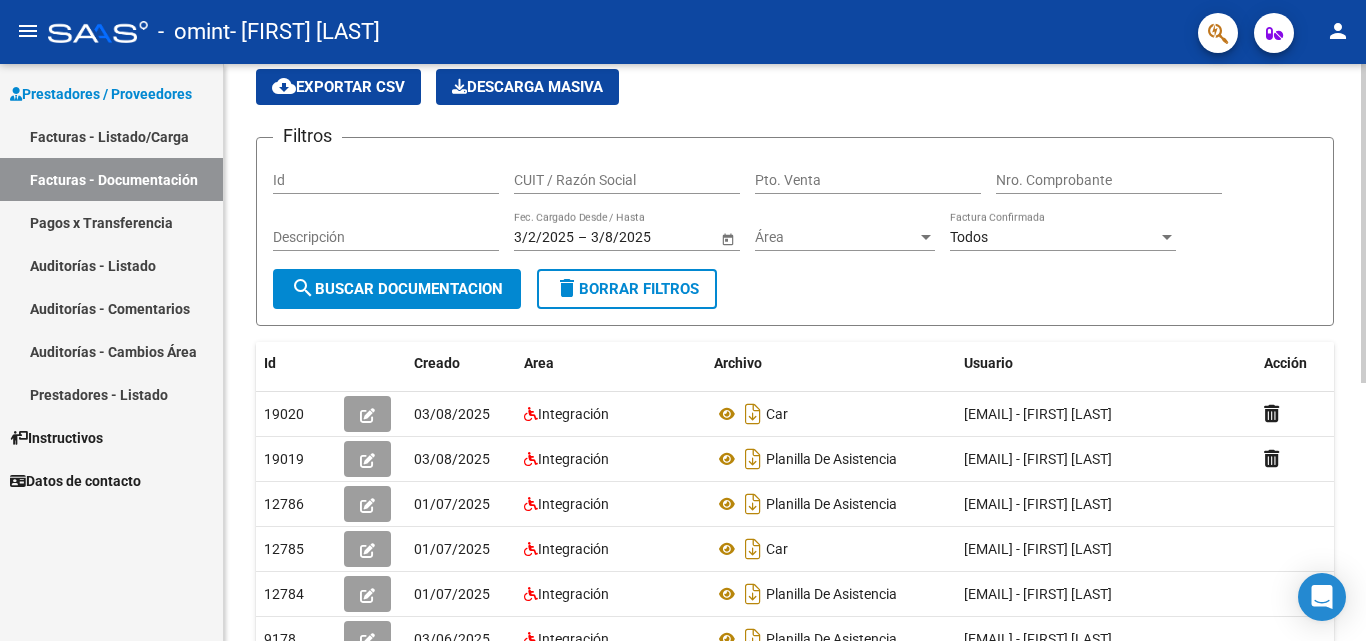 scroll, scrollTop: 0, scrollLeft: 0, axis: both 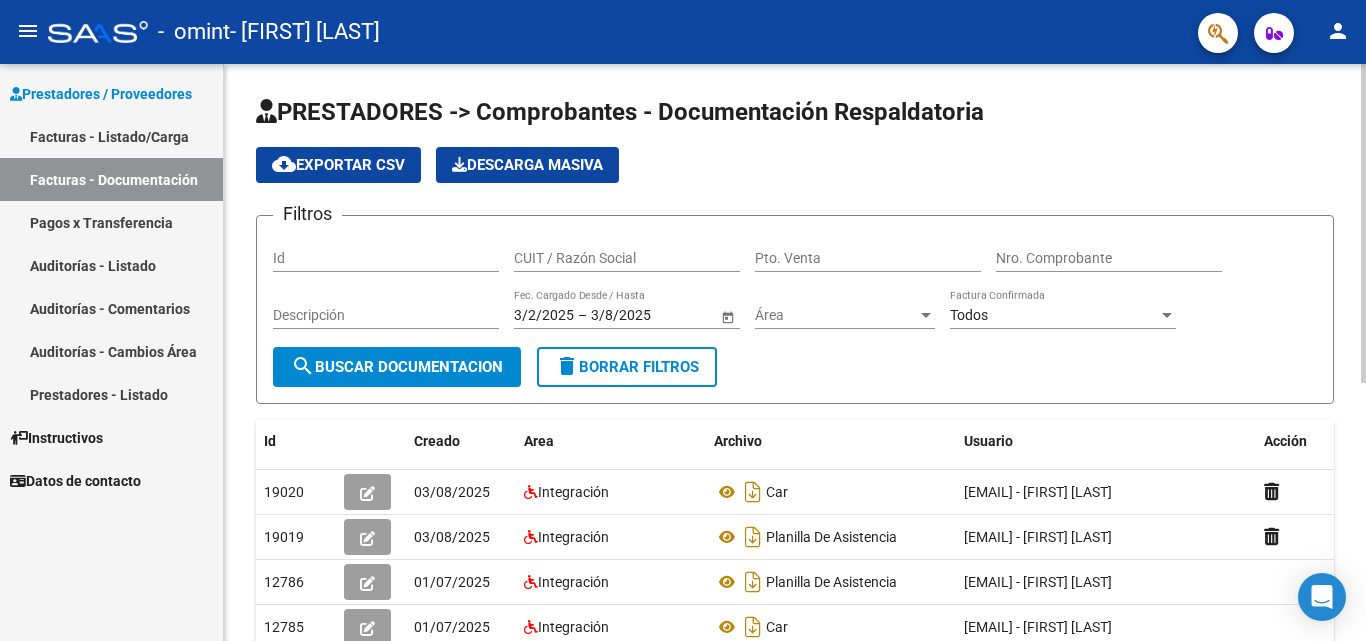 click on "PRESTADORES -> Comprobantes - Documentación Respaldatoria cloud_download  Exportar CSV   Descarga Masiva
Filtros Id CUIT / Razón Social Pto. Venta Nro. Comprobante Descripción 3/2/2025 3/2/2025 – 3/8/2025 3/8/2025 Fec. Cargado Desde / Hasta Área Área Todos Factura Confirmada search  Buscar Documentacion  delete  Borrar Filtros  Id Creado Area Archivo Usuario Acción [NUMBER]
03/08/2025 Integración Car  [EMAIL] -   [FIRST] [LAST]  [NUMBER]
03/08/2025 Integración Planilla De Asistencia  [EMAIL] -   [FIRST] [LAST]  [NUMBER]
01/07/2025 Integración Planilla De Asistencia  [EMAIL] -   [FIRST] [LAST]  [NUMBER]
01/07/2025 Integración Car  [EMAIL] -   [FIRST] [LAST]  [NUMBER]
01/07/2025 Integración Planilla De Asistencia  [EMAIL] -   [FIRST] [LAST]  [NUMBER]
03/06/2025 Integración Planilla De Asistencia  [EMAIL] -   [FIRST] [LAST]  [NUMBER]
03/06/2025 Integración Car [NUMBER]" 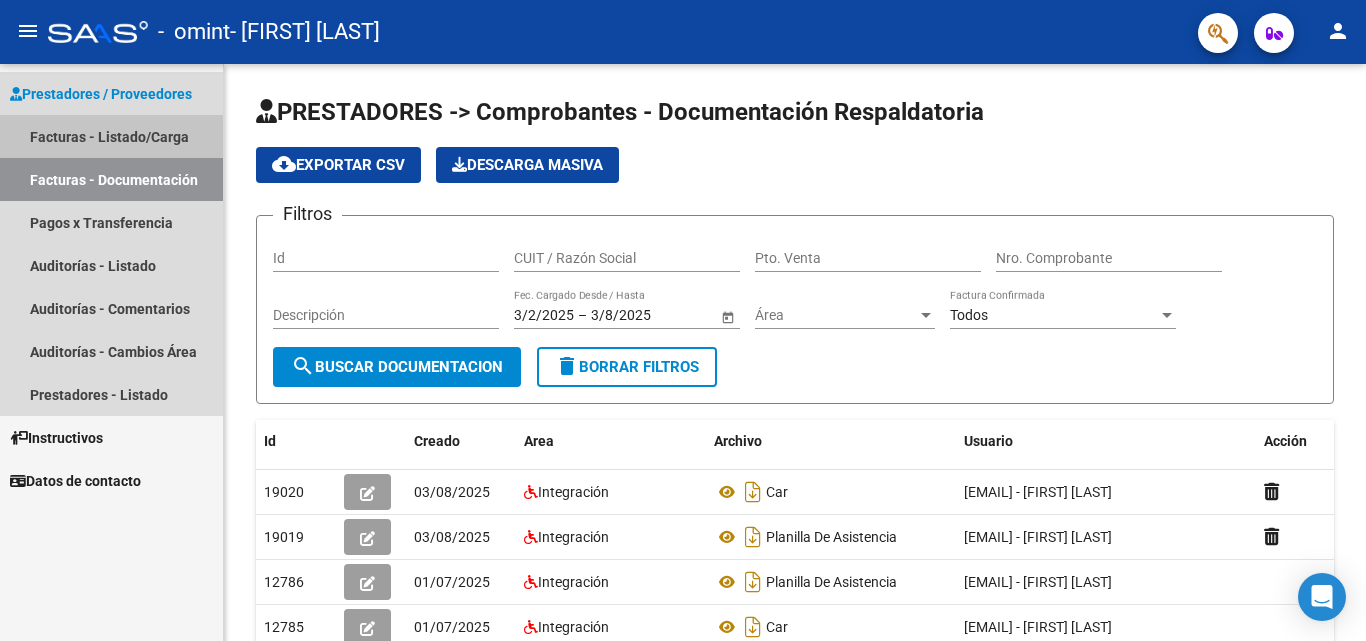 click on "Facturas - Listado/Carga" at bounding box center [111, 136] 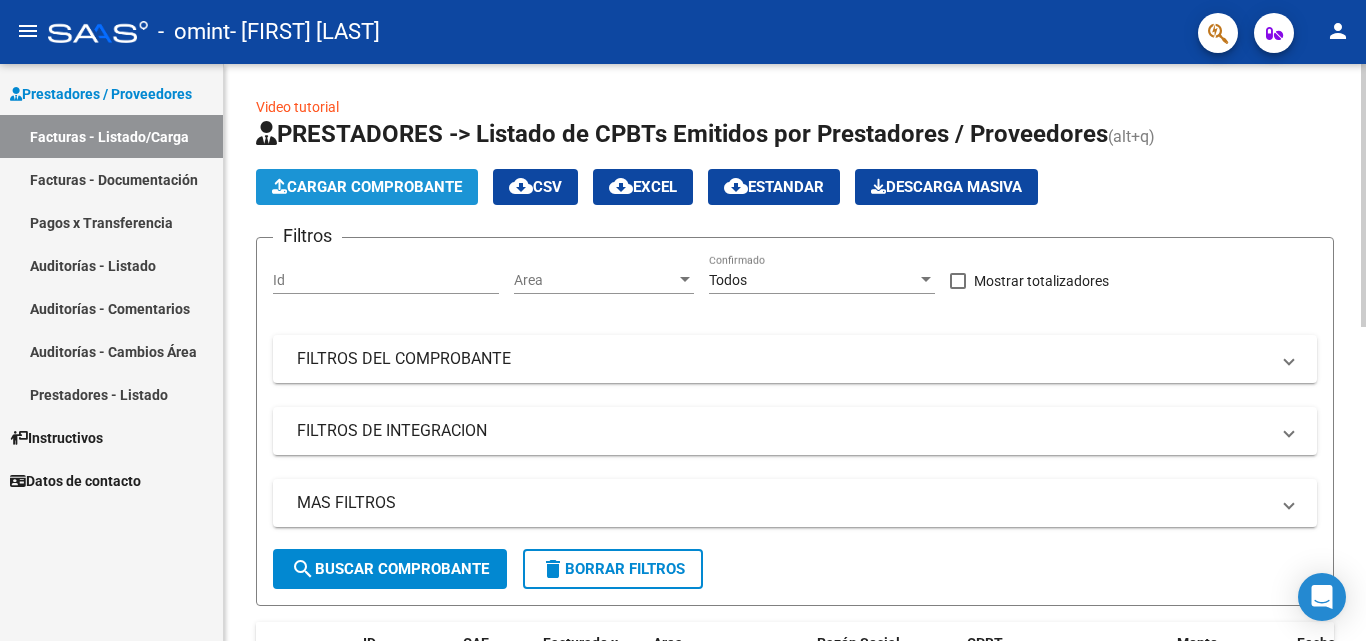 click on "Cargar Comprobante" 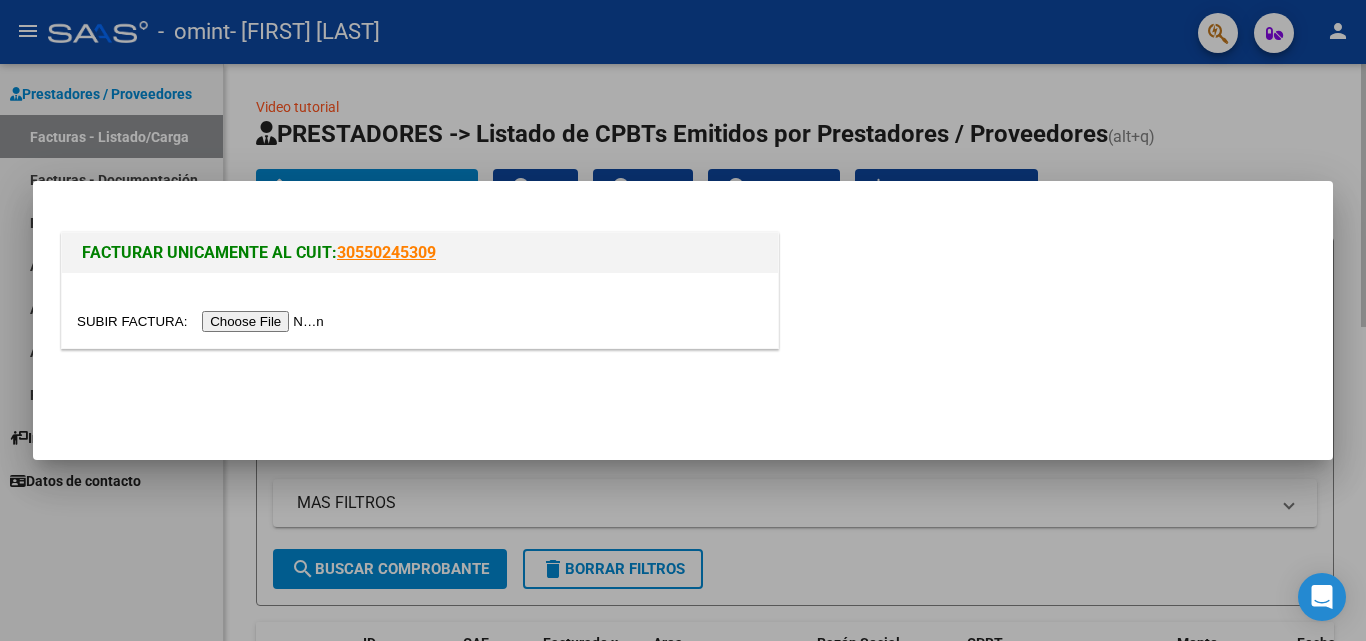 click on "FACTURAR UNICAMENTE AL CUIT:   30550245309" at bounding box center [683, 320] 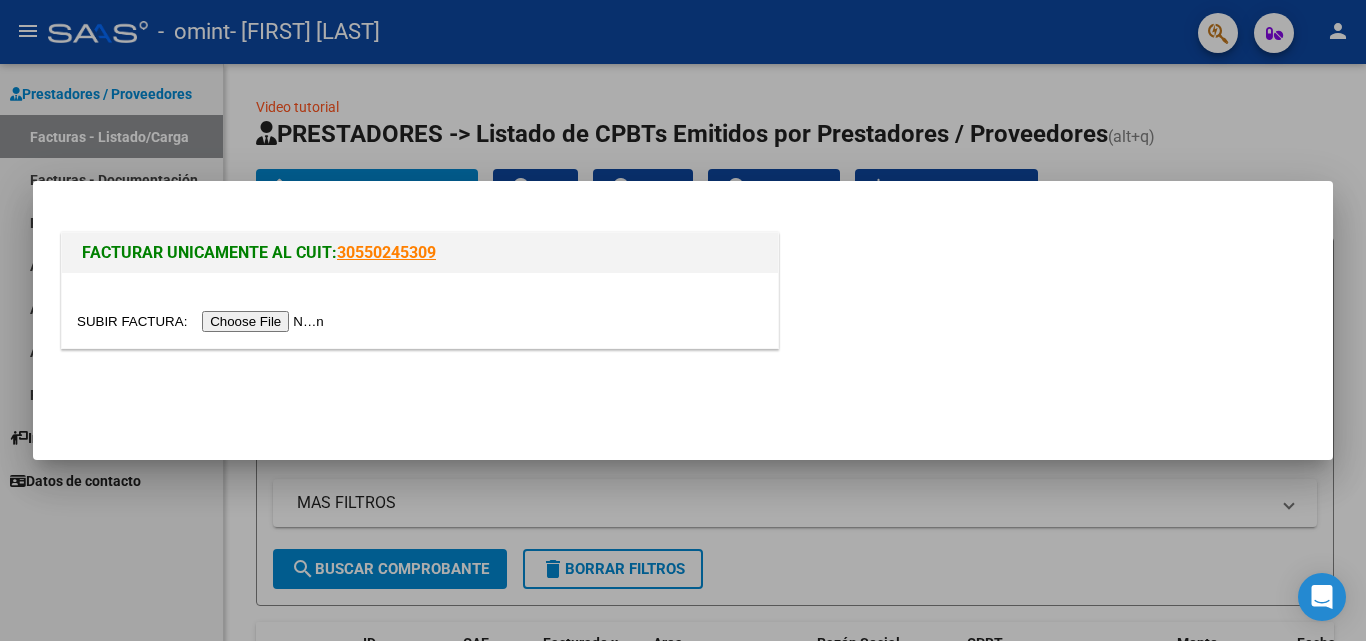 click 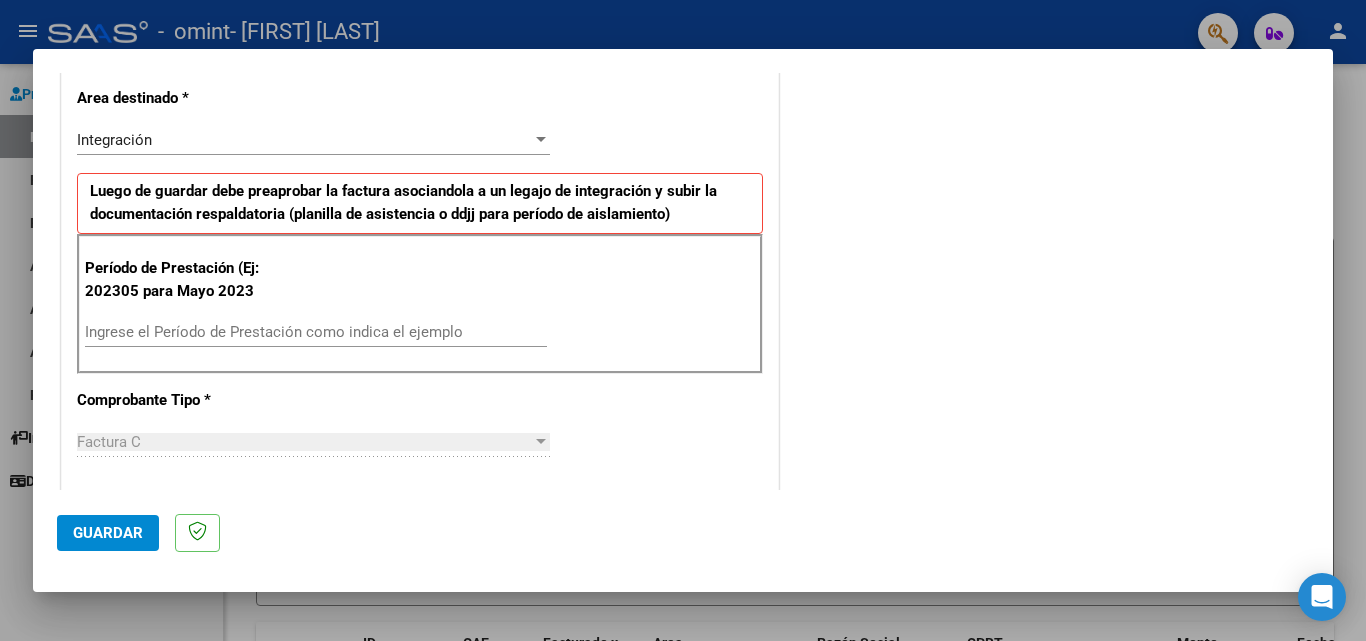 scroll, scrollTop: 429, scrollLeft: 0, axis: vertical 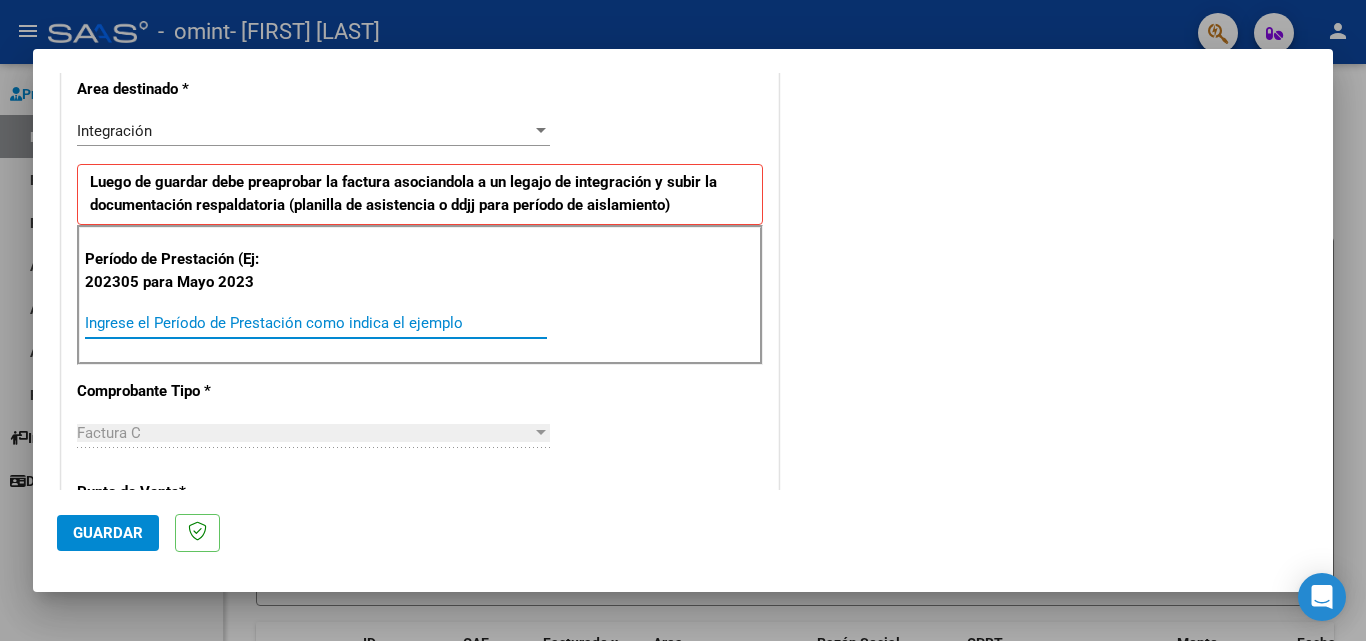 click on "Ingrese el Período de Prestación como indica el ejemplo" at bounding box center (316, 323) 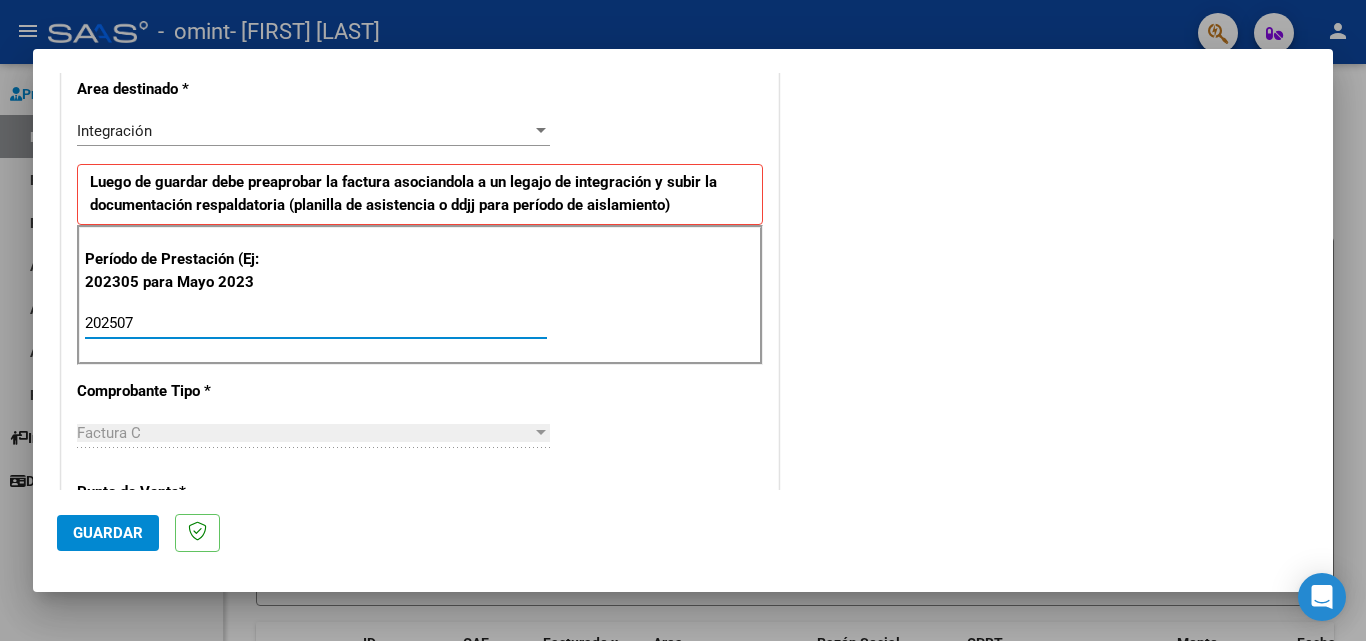 type on "202507" 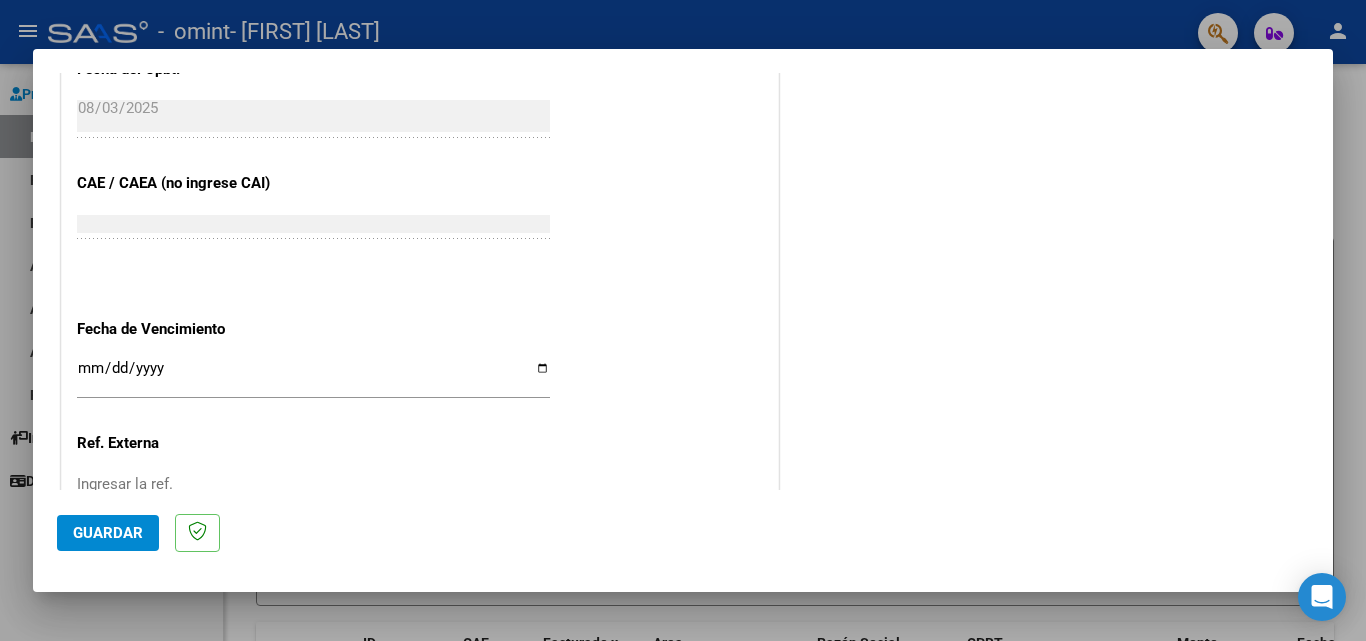 scroll, scrollTop: 1179, scrollLeft: 0, axis: vertical 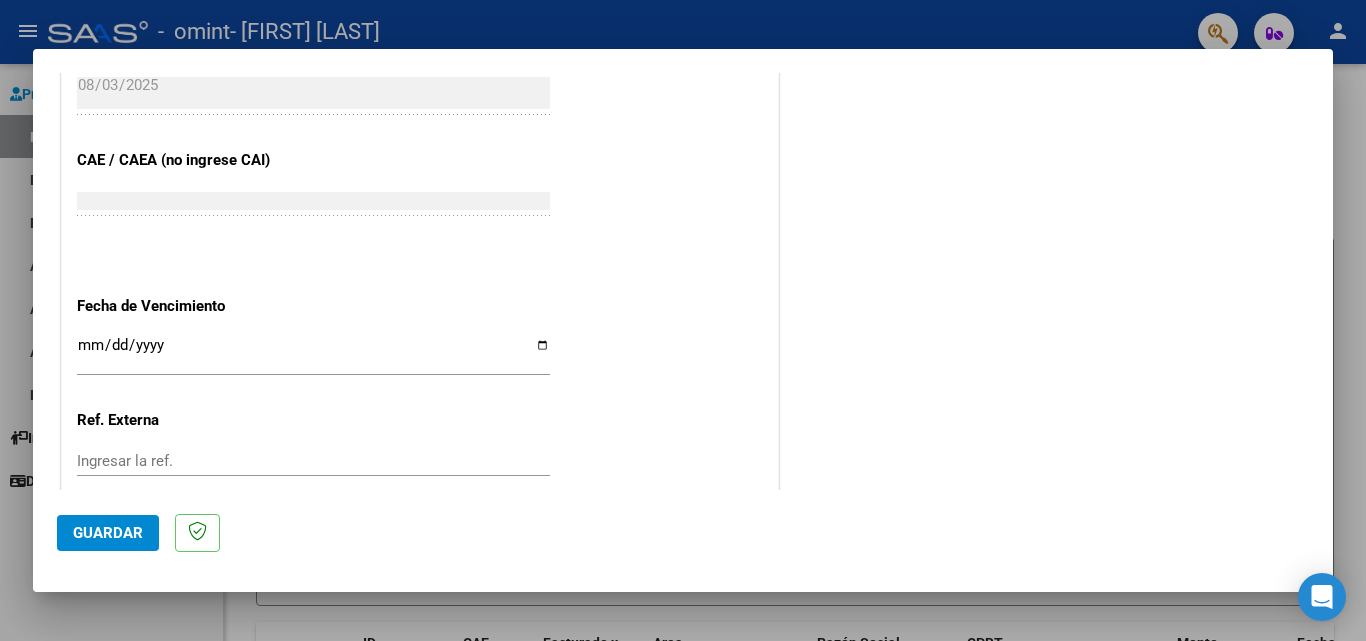 click on "Ingresar la fecha" at bounding box center (313, 353) 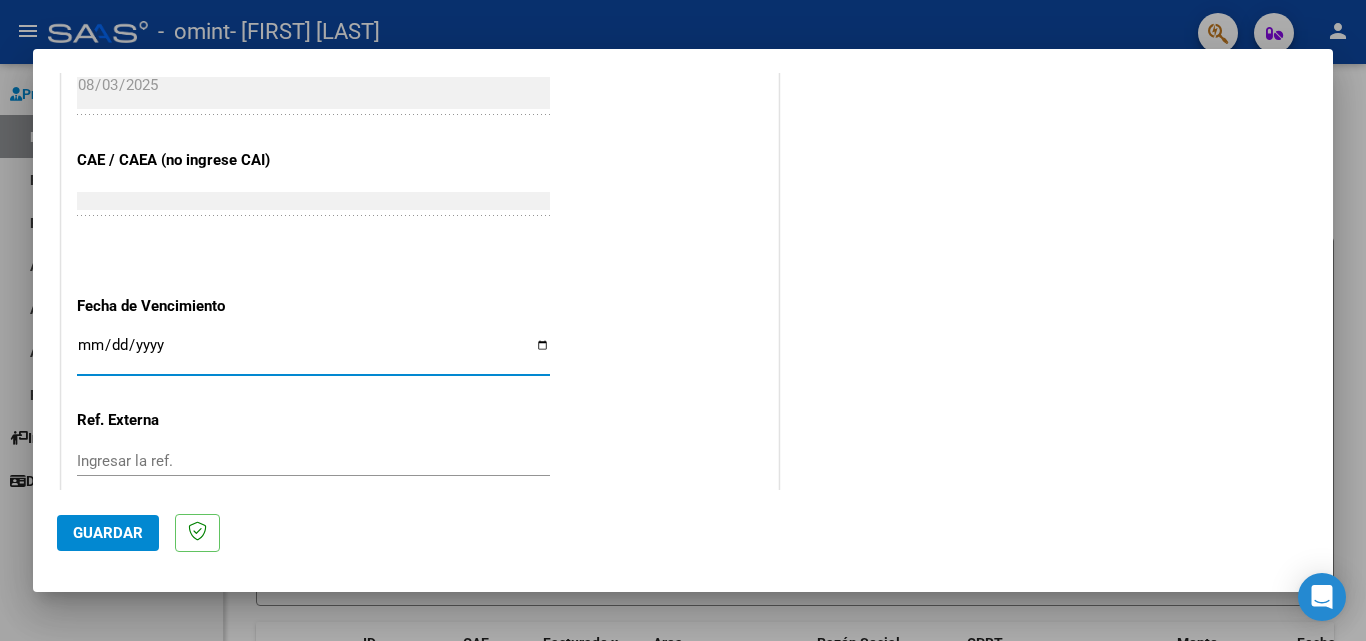 click on "Ingresar la fecha" at bounding box center [313, 353] 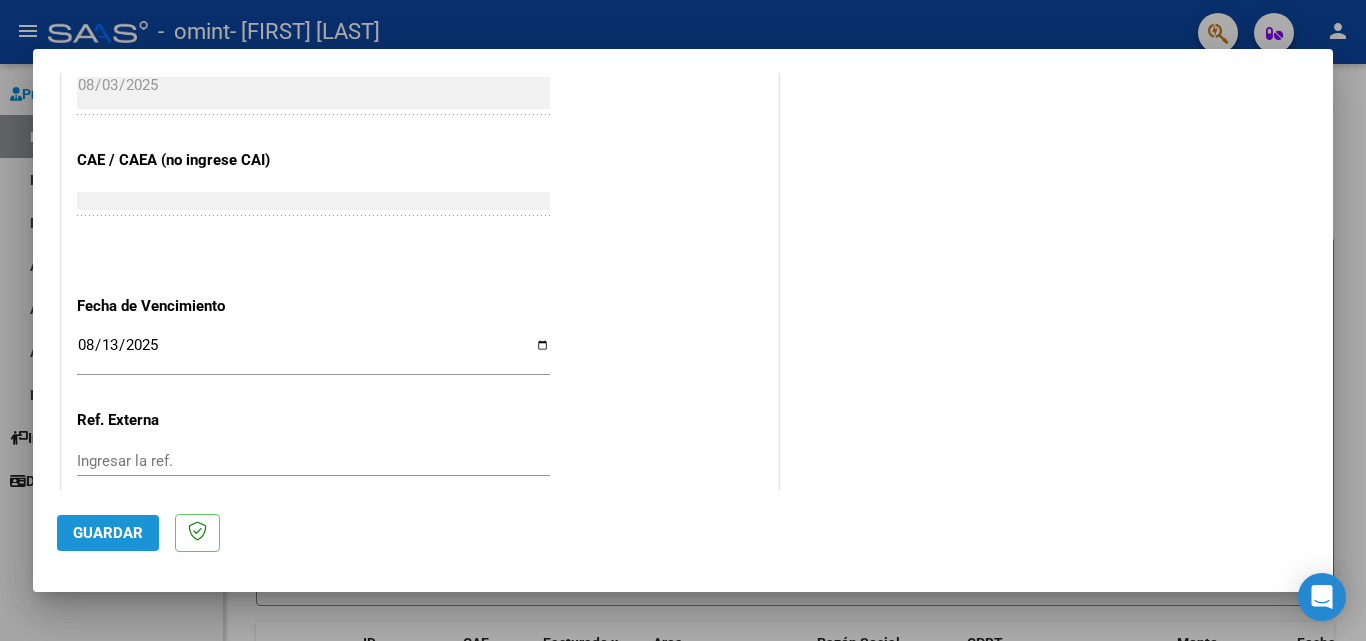click on "Guardar" 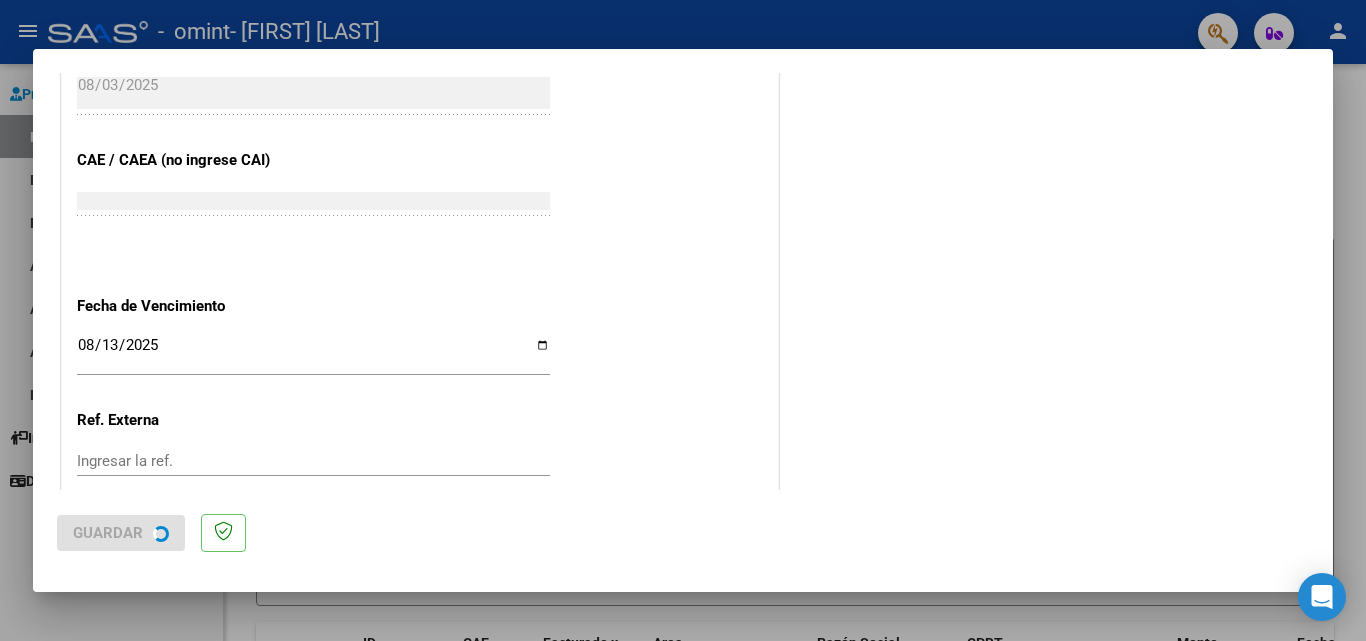 scroll, scrollTop: 0, scrollLeft: 0, axis: both 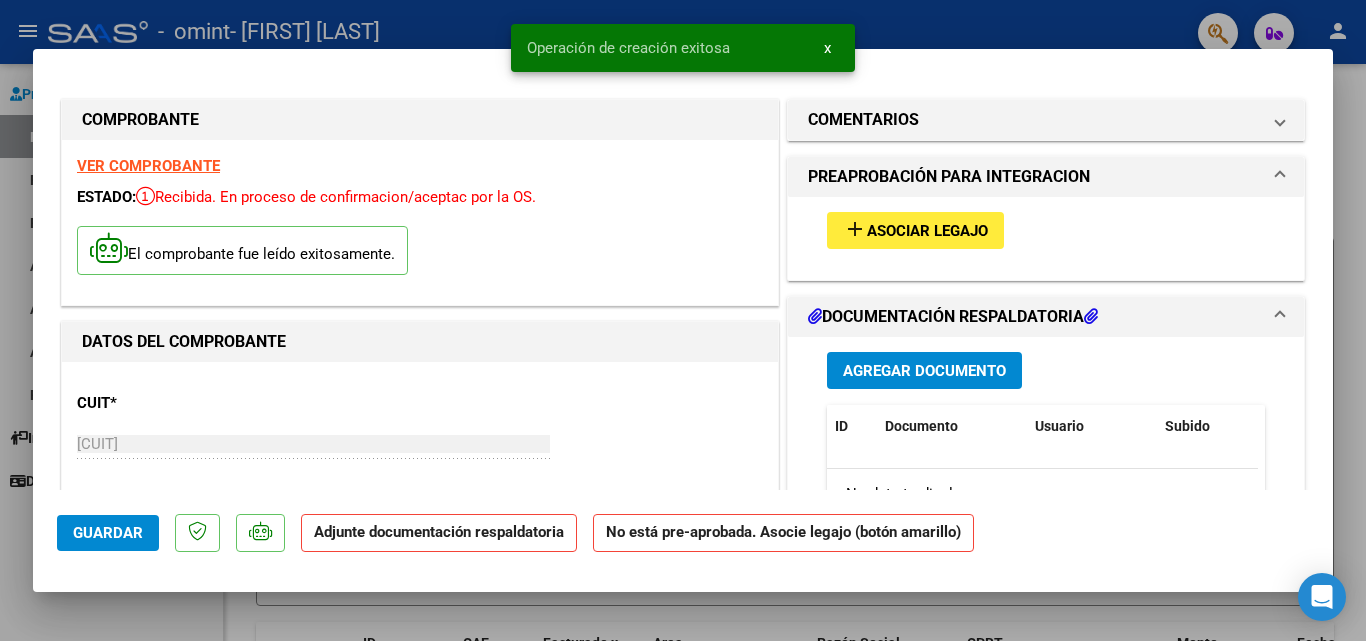 click on "add Asociar Legajo" at bounding box center [1046, 230] 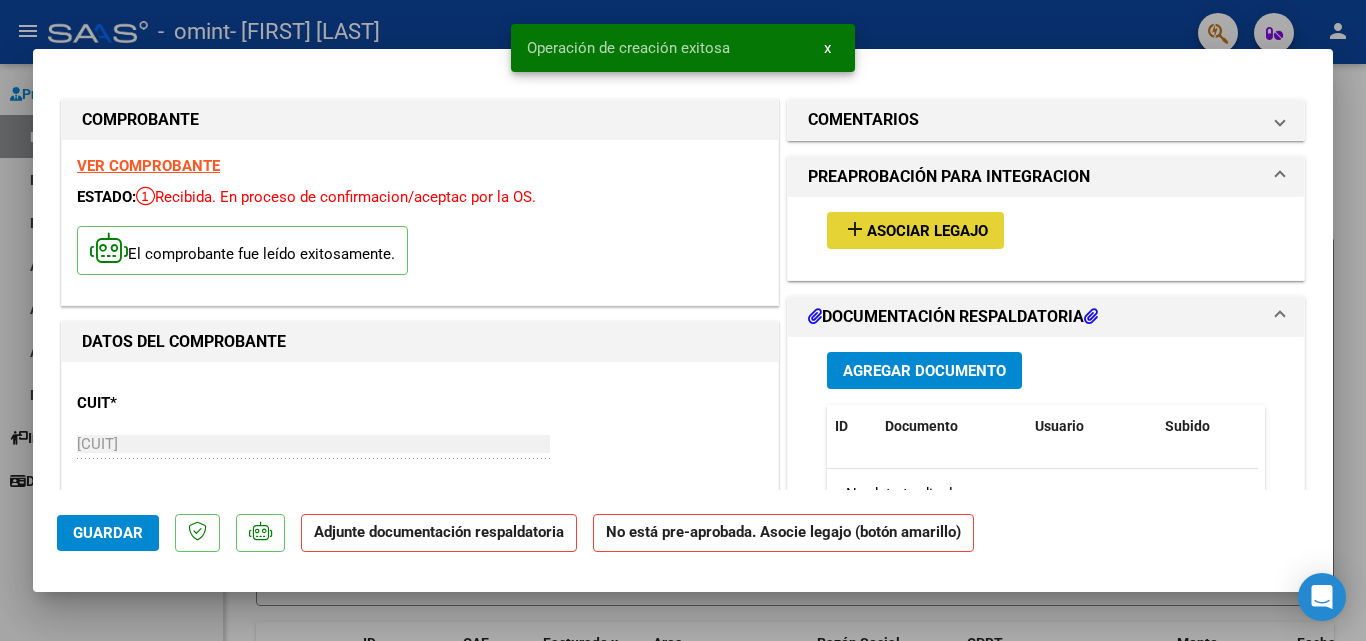 click on "Asociar Legajo" at bounding box center [927, 231] 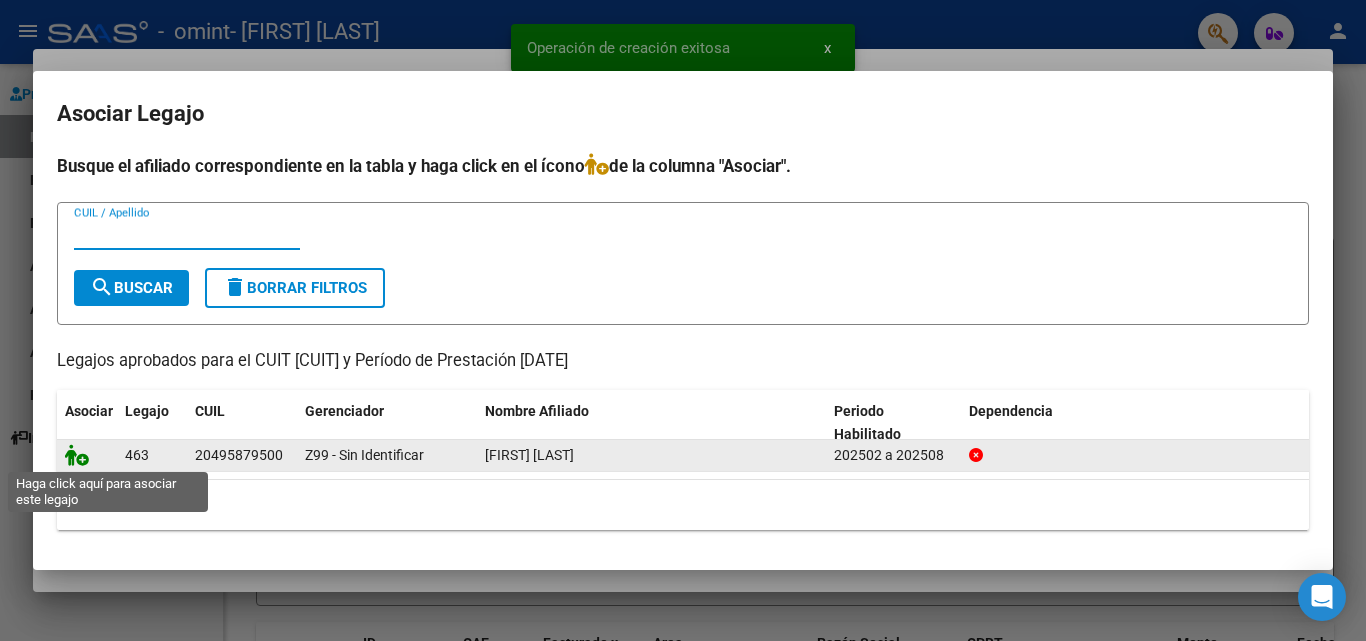 click 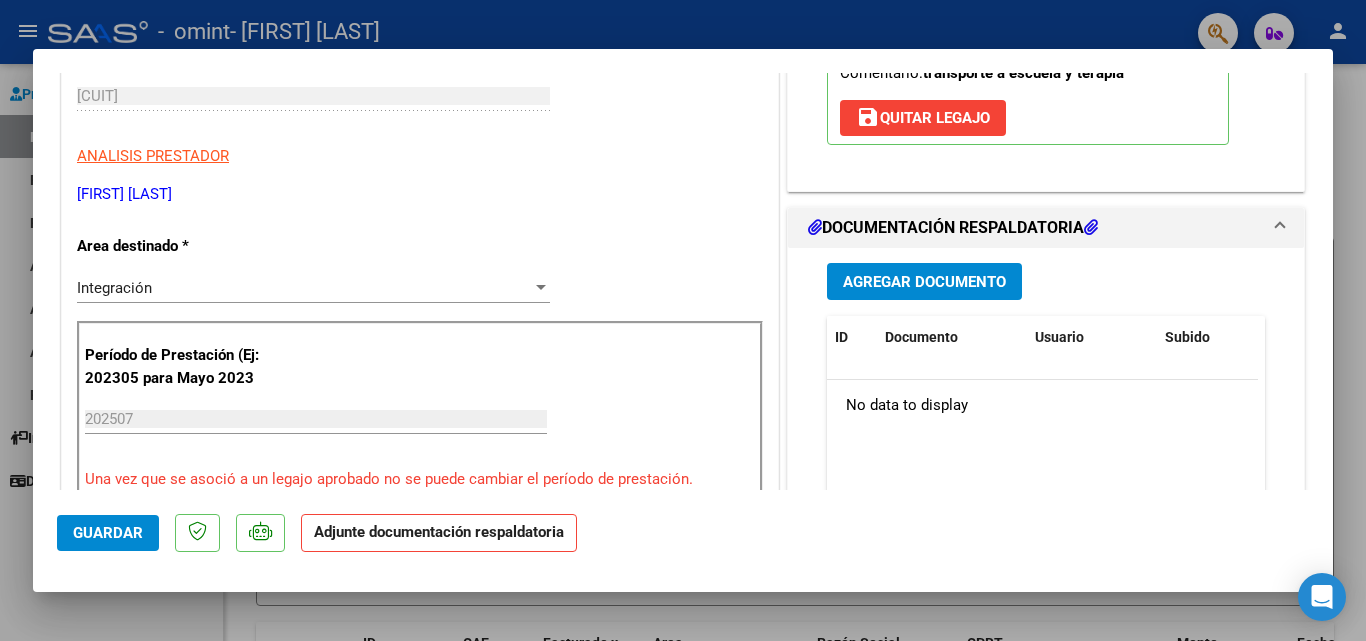scroll, scrollTop: 367, scrollLeft: 0, axis: vertical 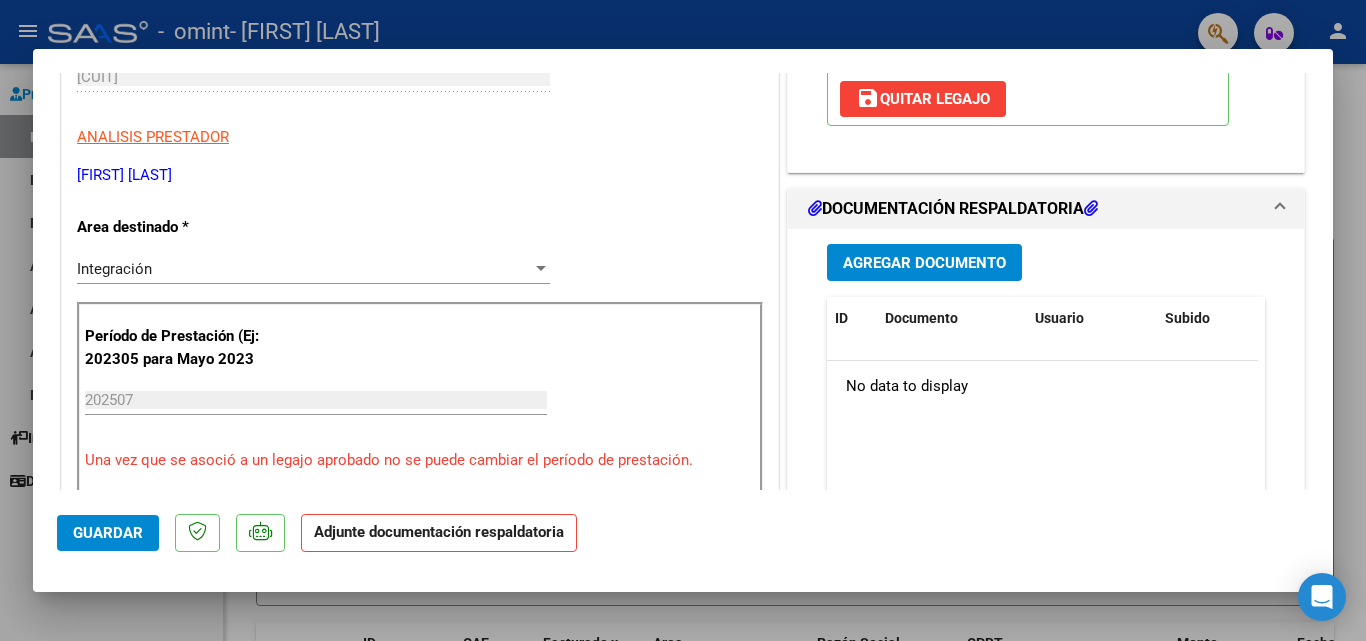 click on "Agregar Documento" at bounding box center (924, 262) 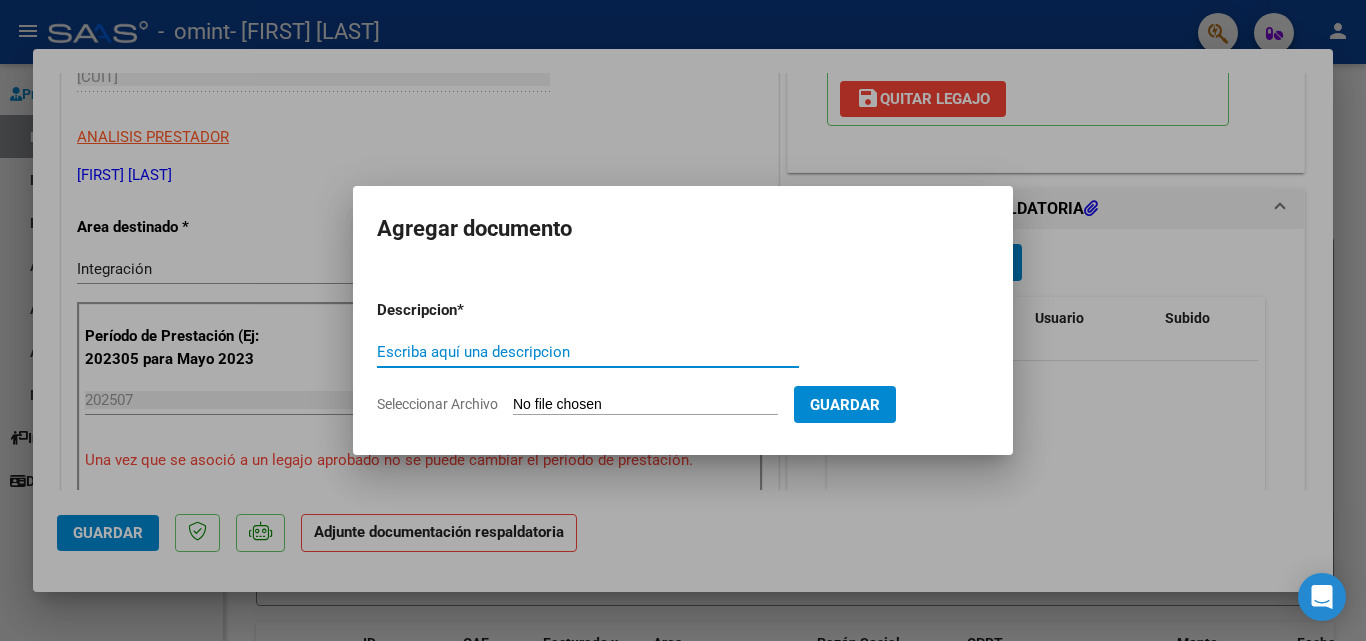 click on "Escriba aquí una descripcion" at bounding box center (588, 352) 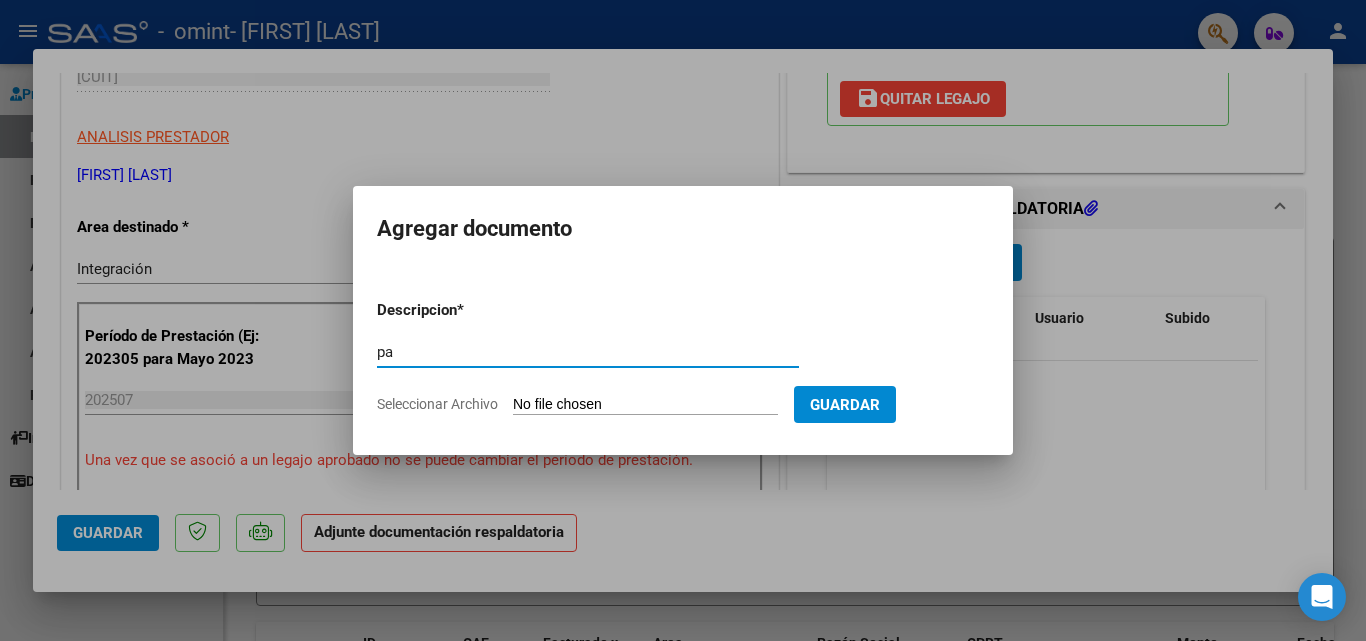 type on "p" 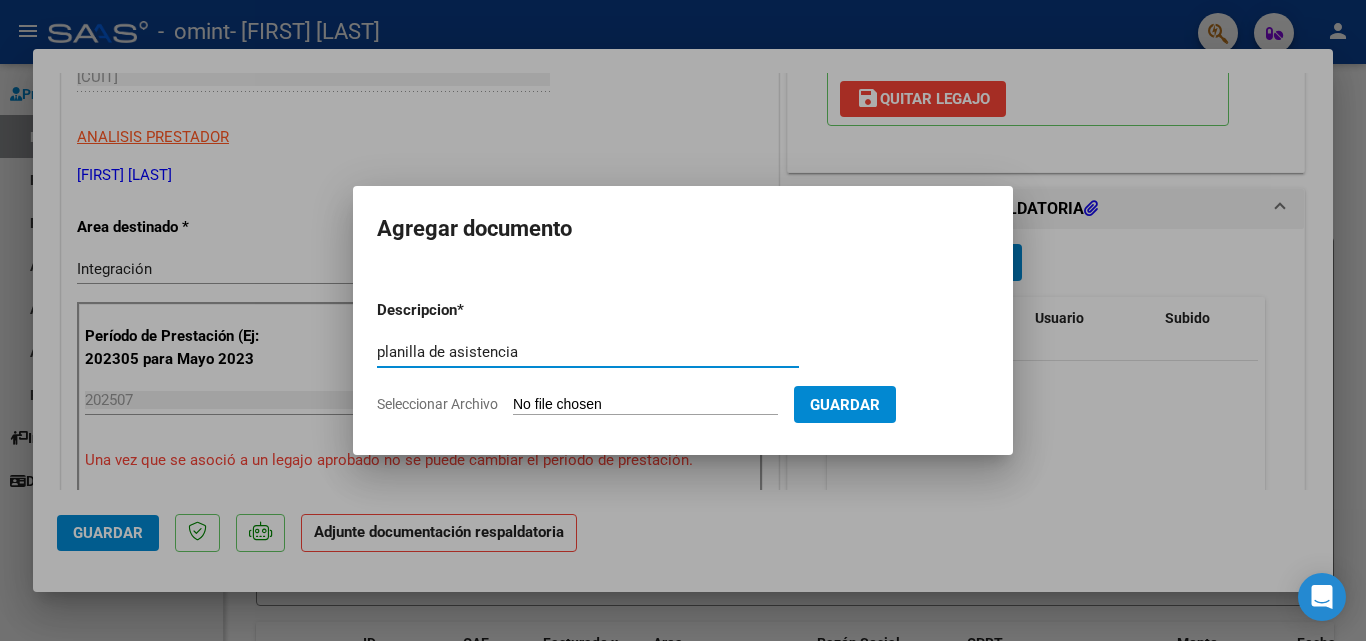 type on "planilla de asistencia" 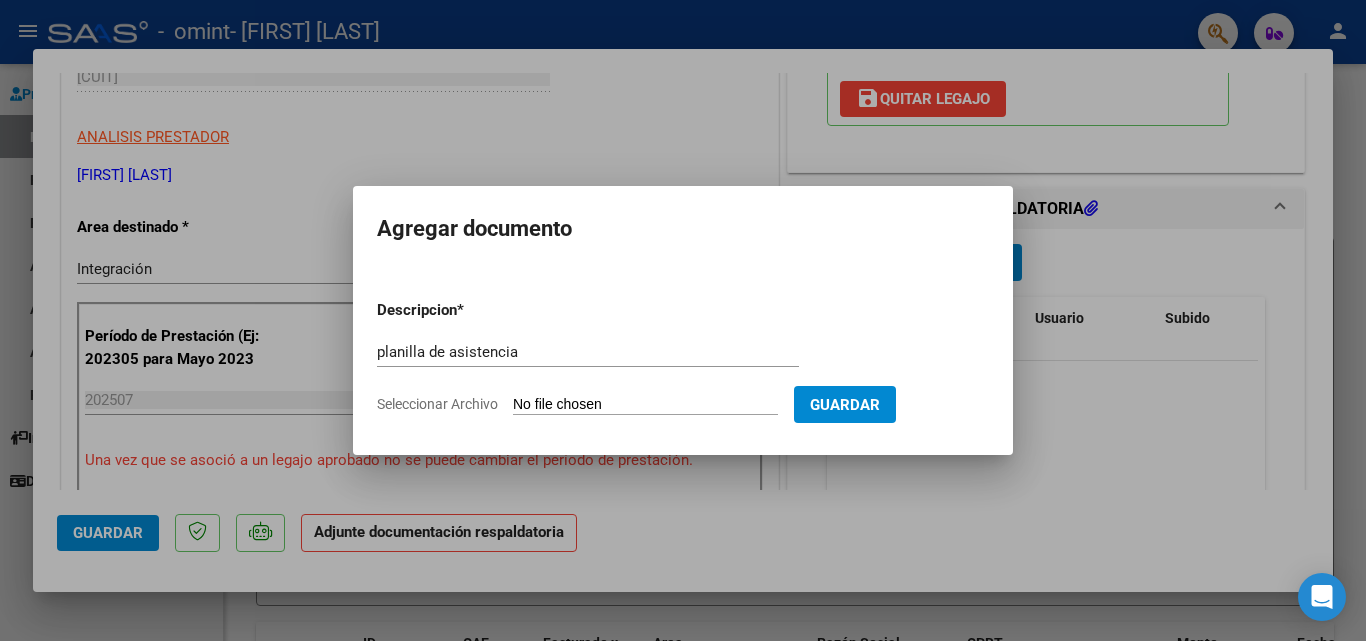 type on "C:\fakepath\PLANILLA PSICOLOGIA JULIO.pdf" 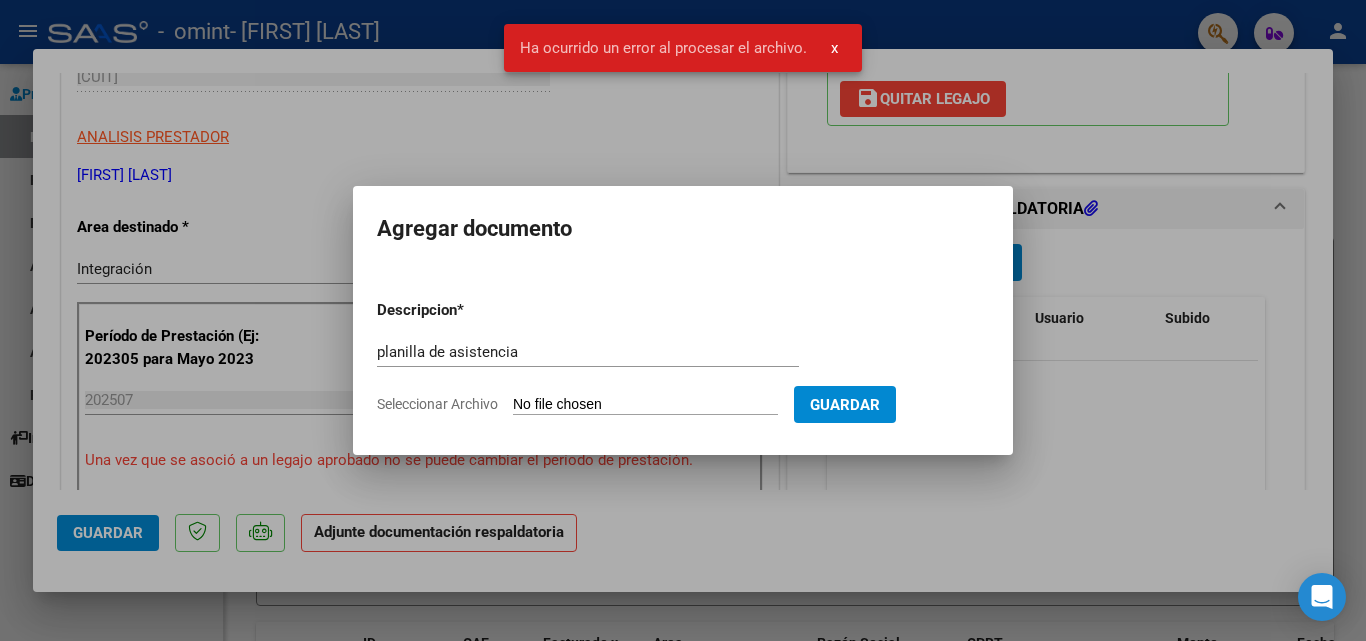 click on "Seleccionar Archivo" at bounding box center (645, 405) 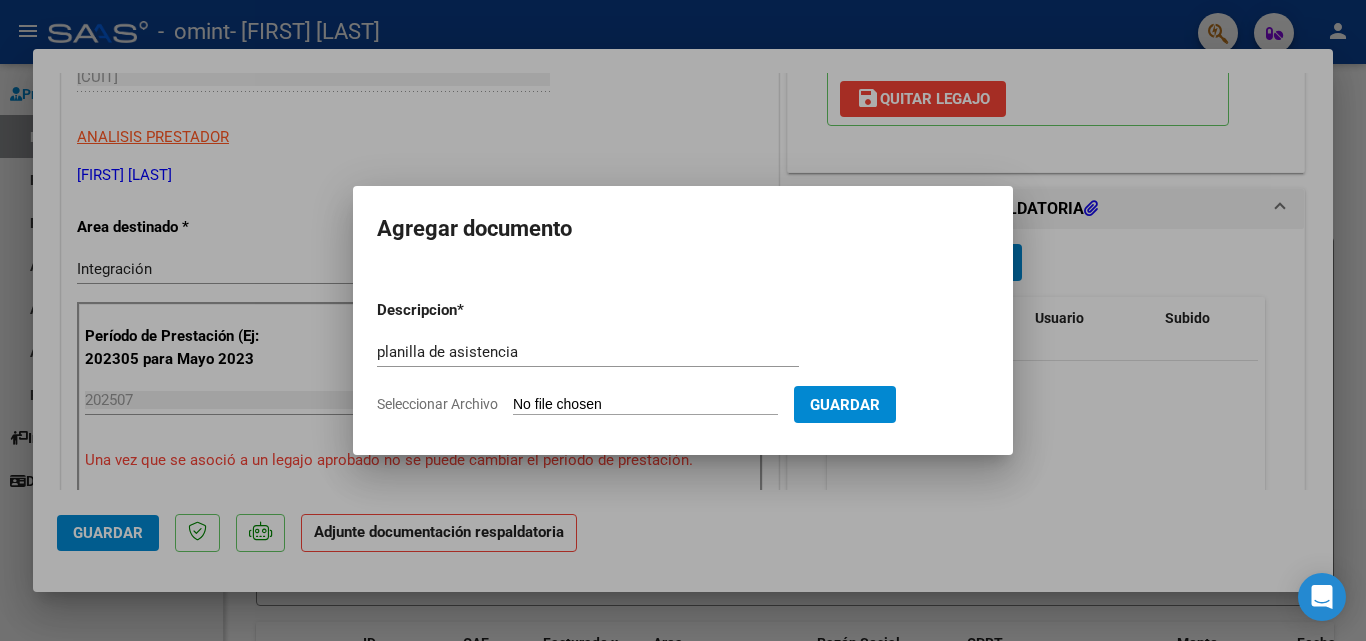 type on "C:\fakepath\PLANILLA PSICOLOGIA JULIO.pdf" 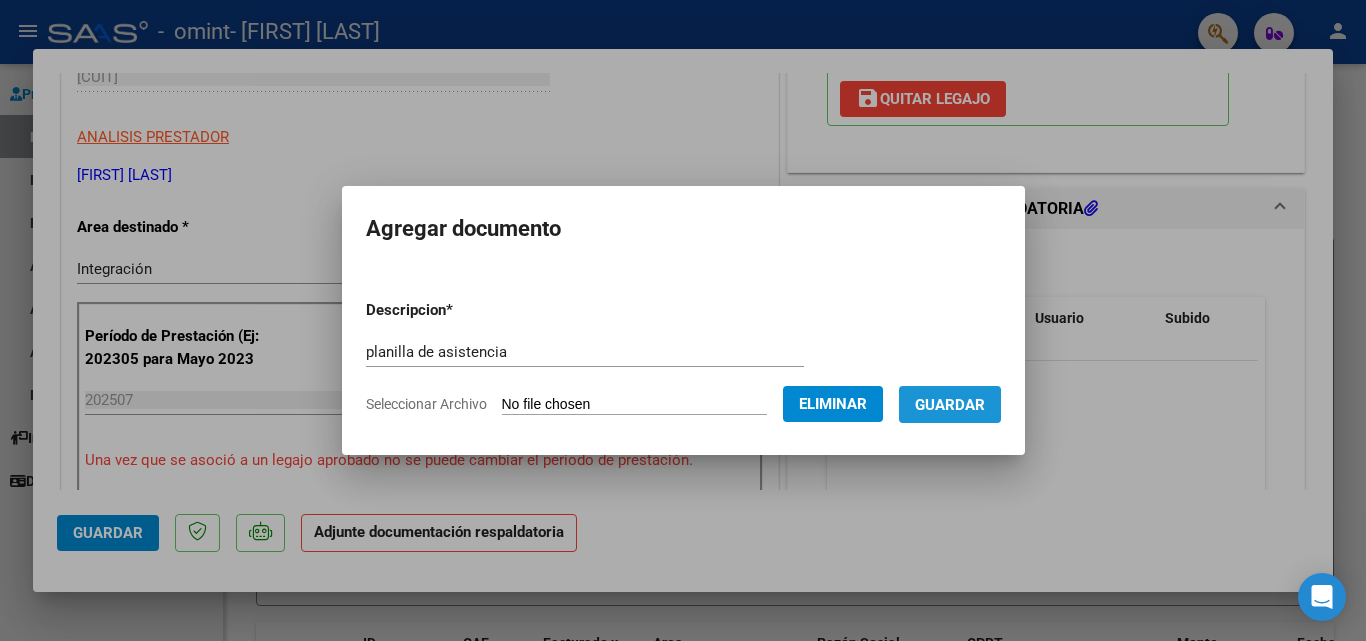 click on "Guardar" at bounding box center (950, 404) 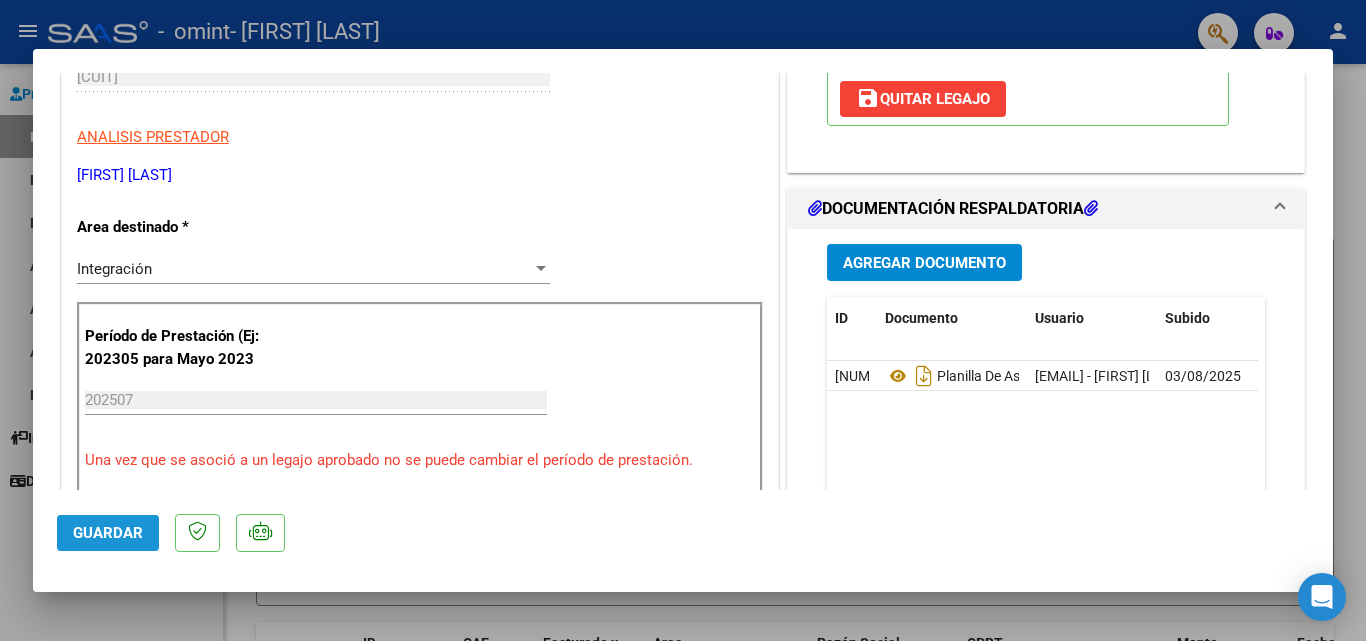 click on "Guardar" 